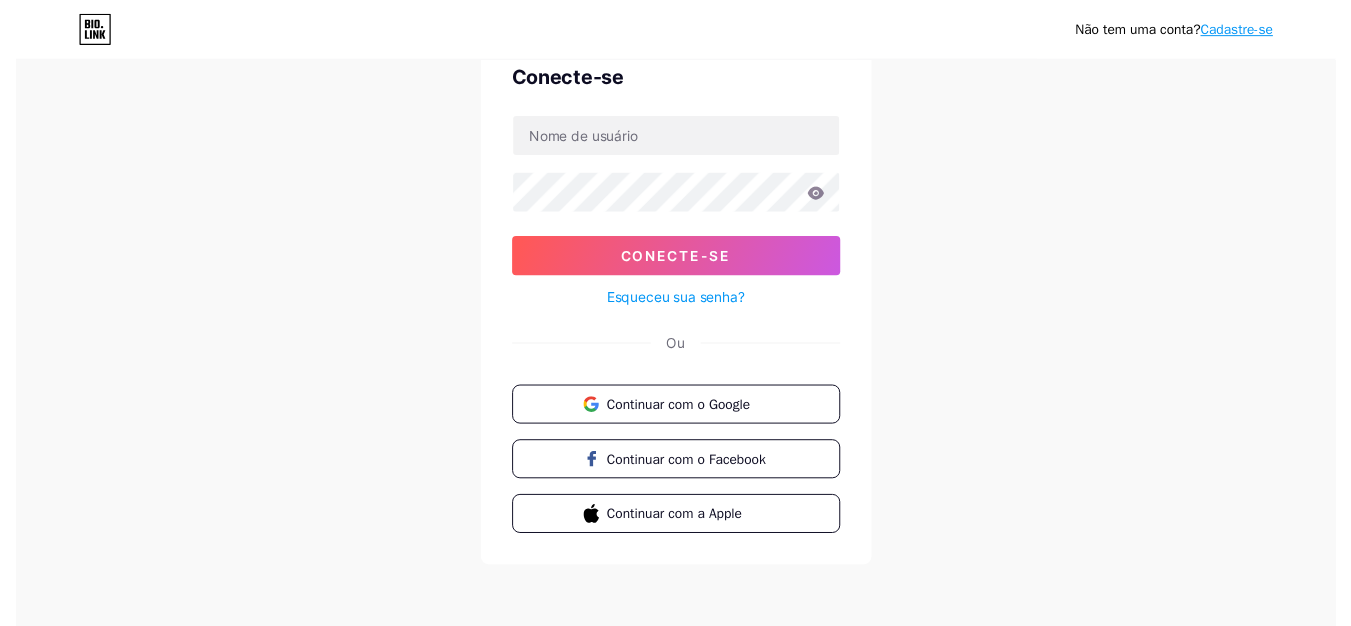 scroll, scrollTop: 0, scrollLeft: 0, axis: both 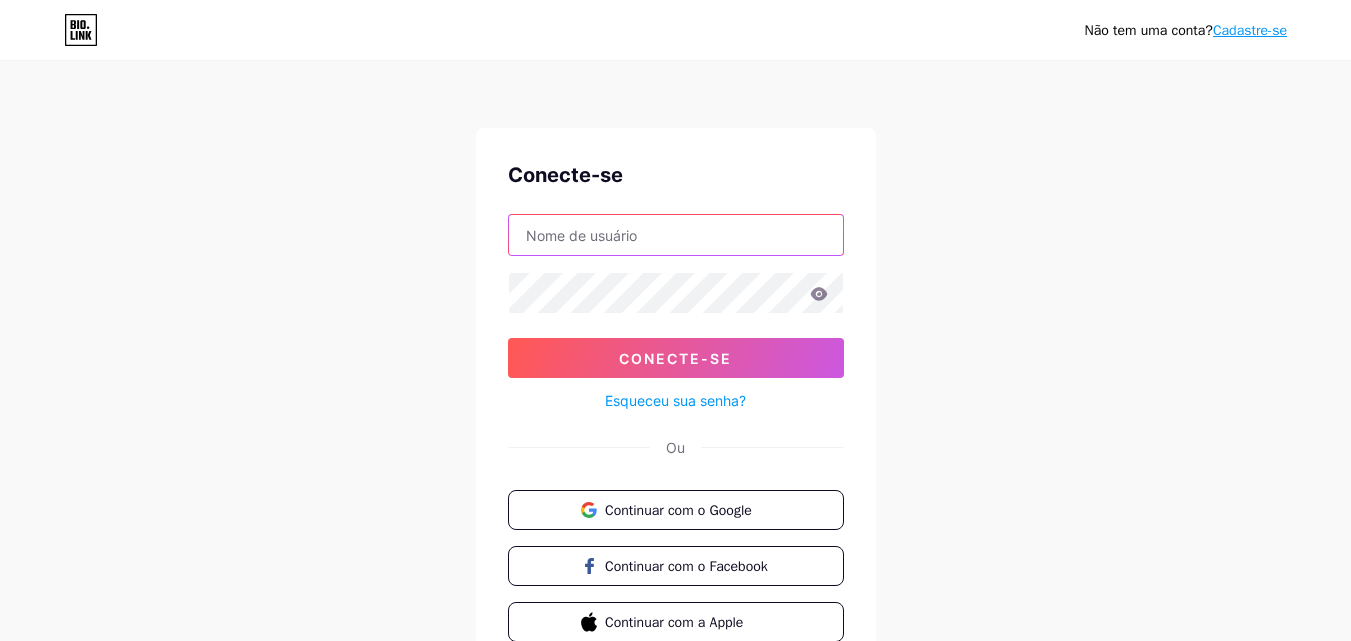 click at bounding box center (676, 235) 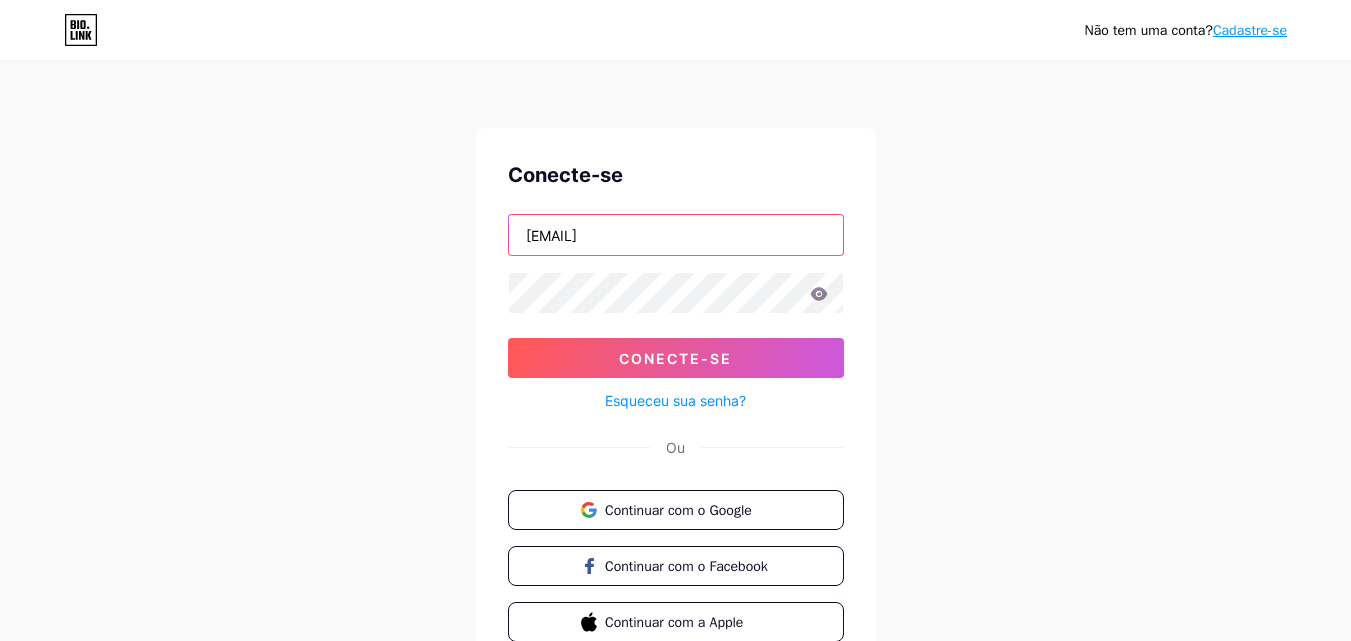 type on "[EMAIL]" 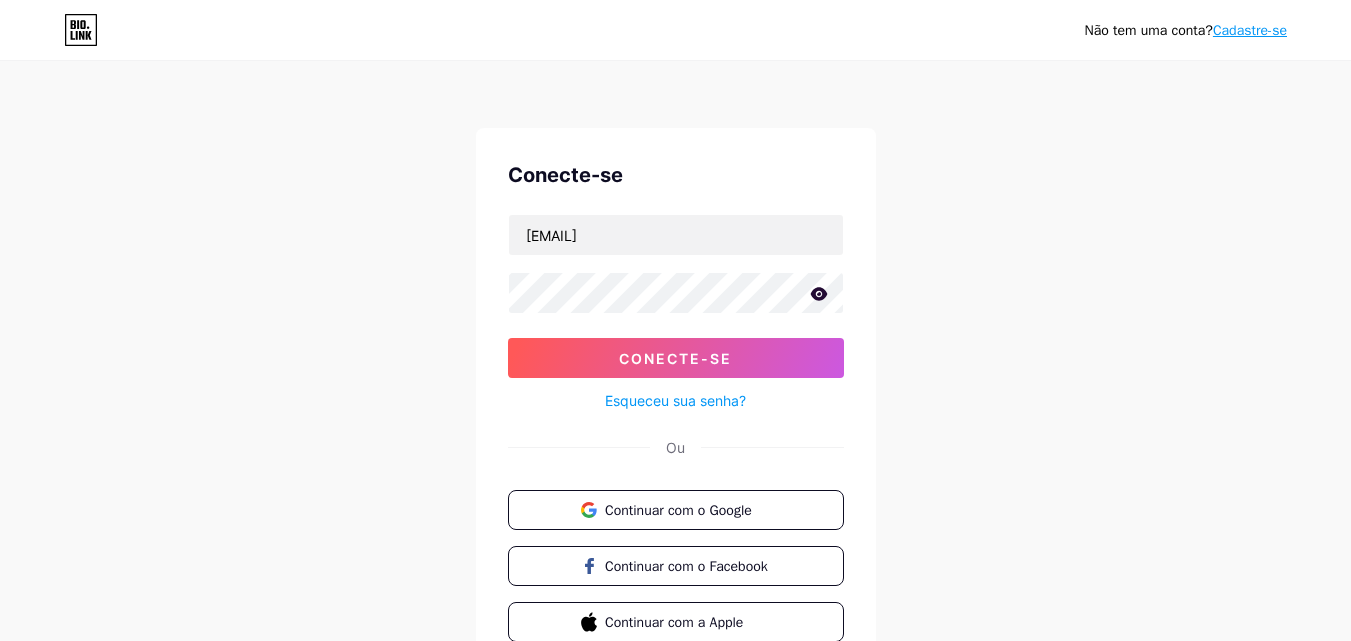 click 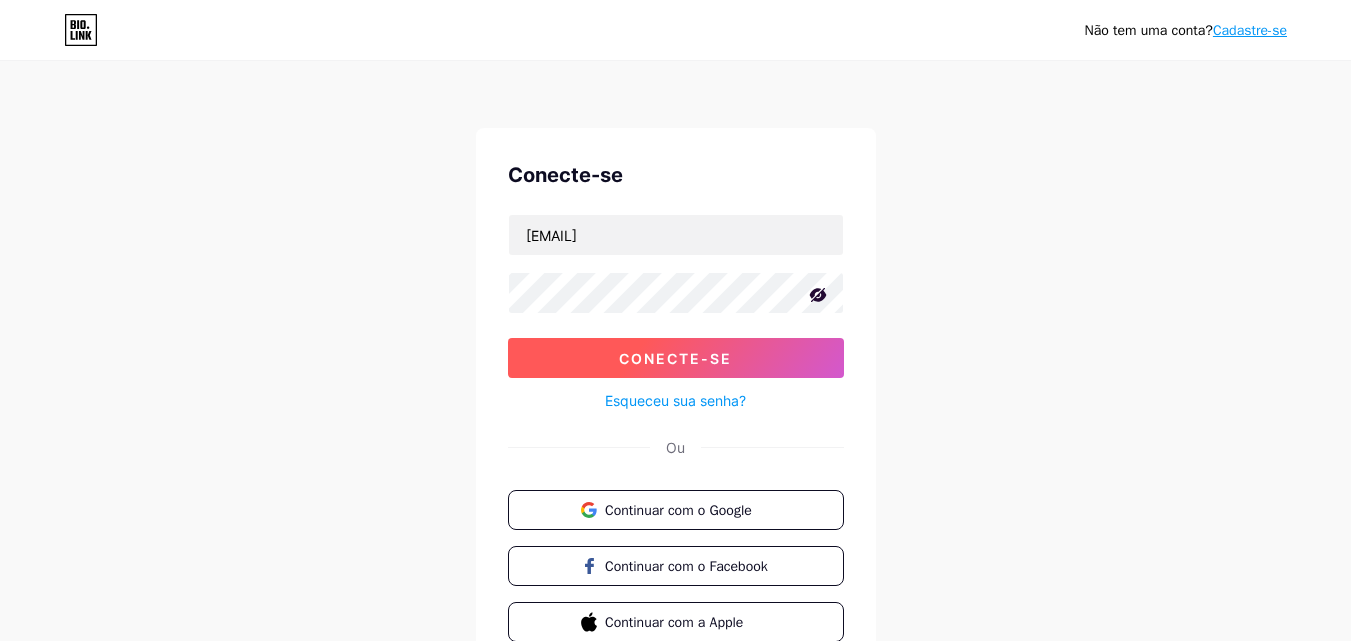 click on "Conecte-se" at bounding box center [675, 358] 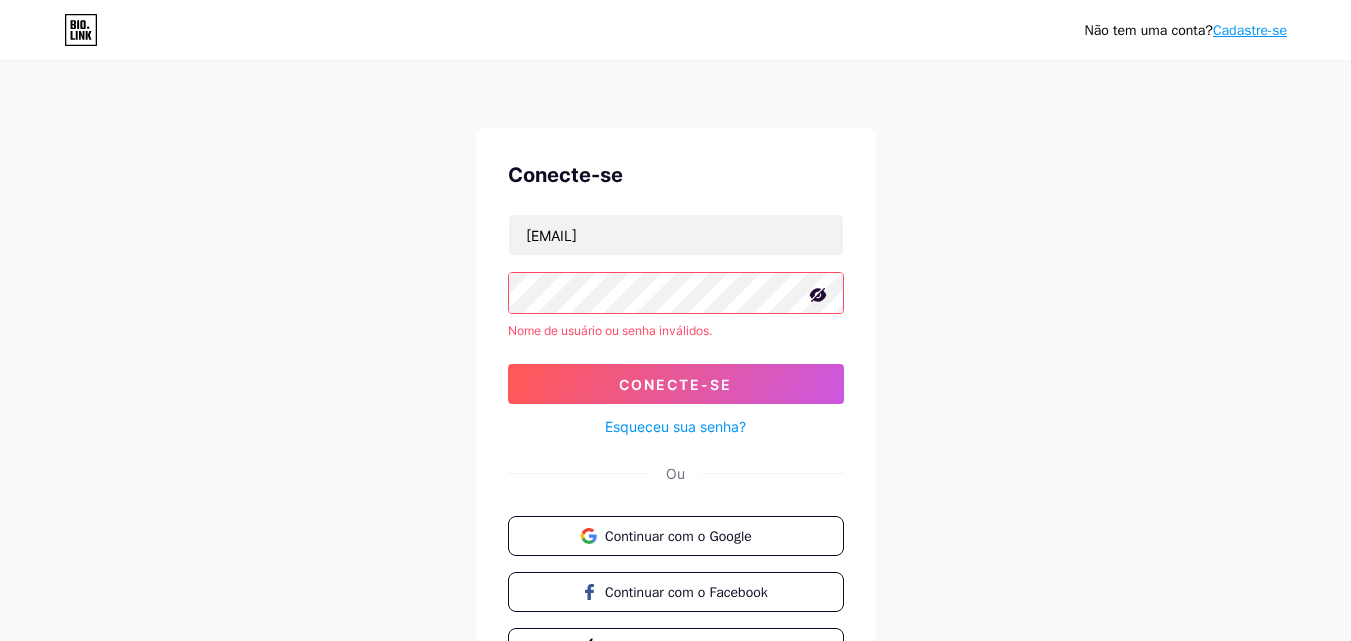 click on "Esqueceu sua senha?" at bounding box center (675, 426) 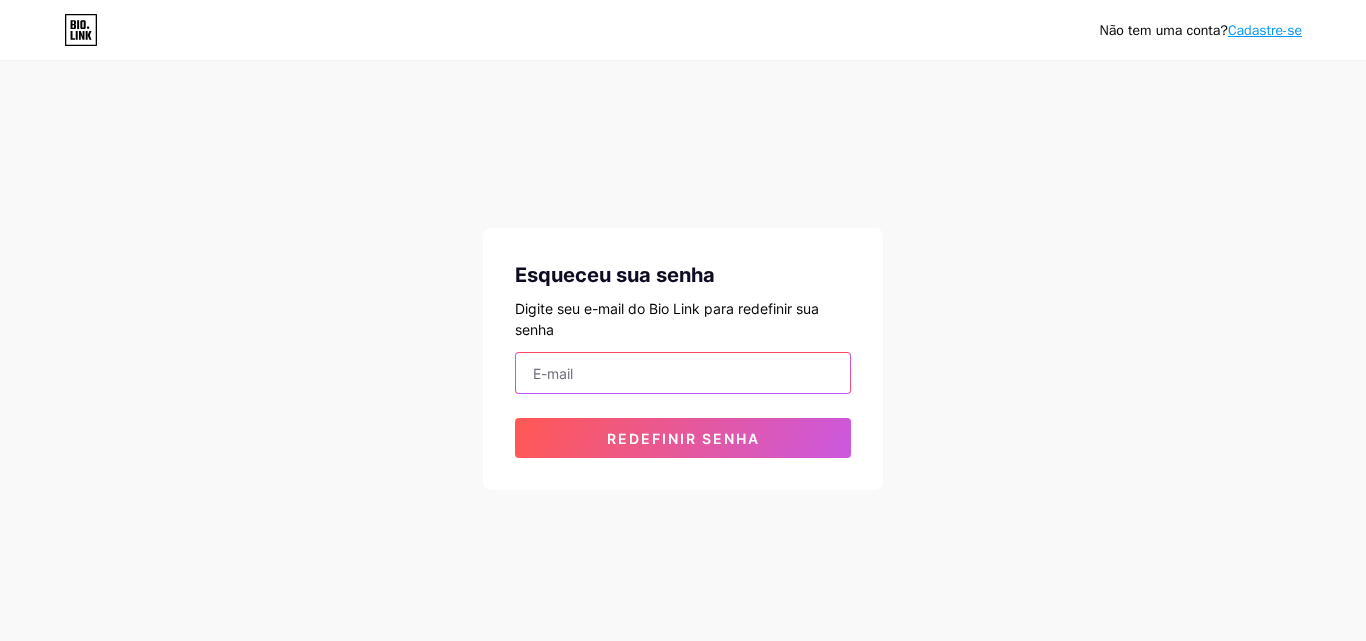 click at bounding box center [683, 373] 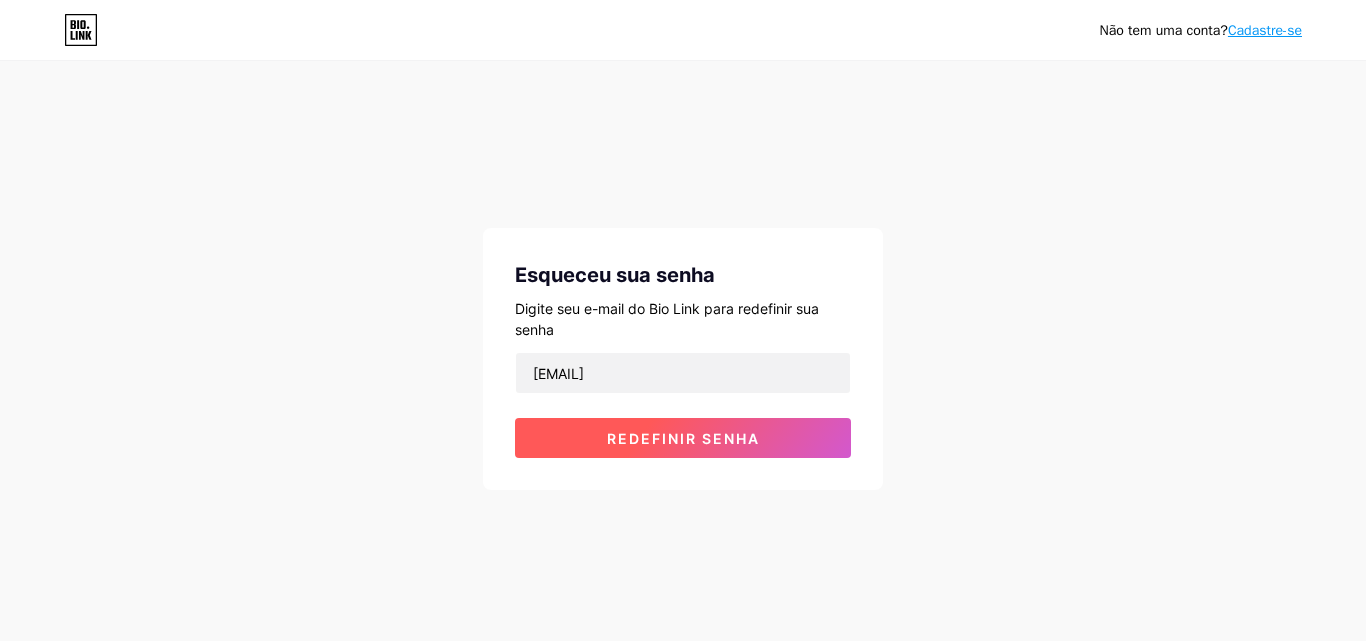 click on "Redefinir senha" at bounding box center [683, 438] 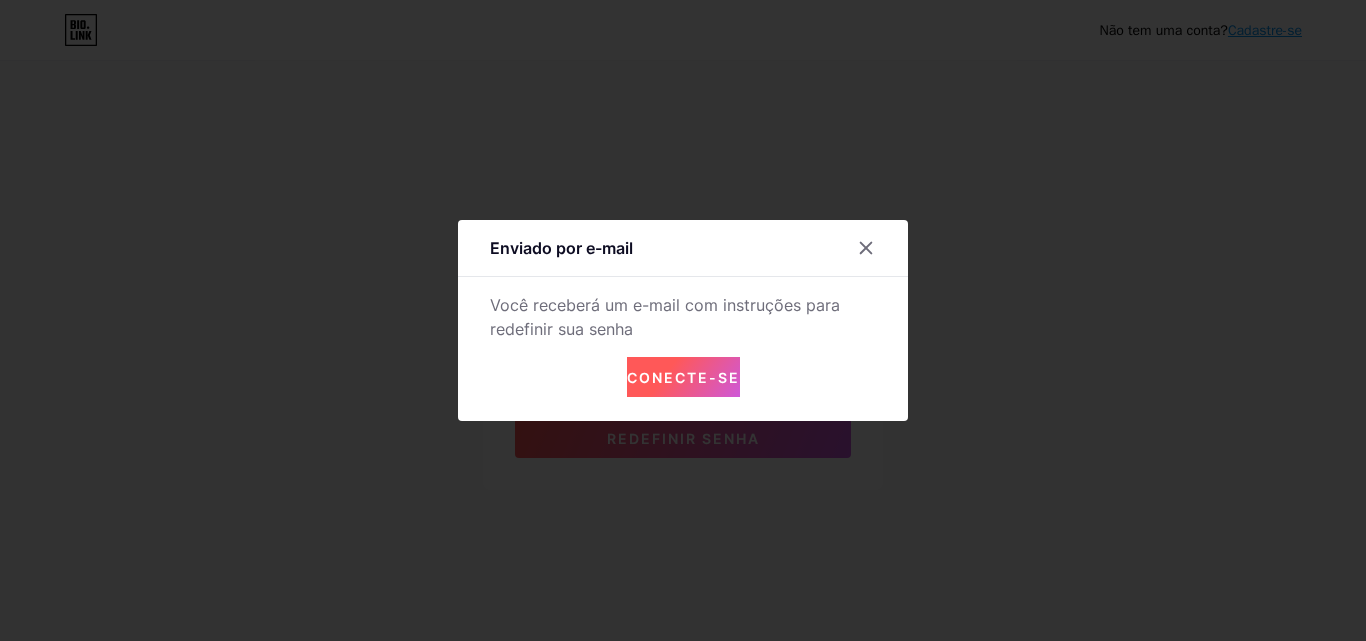 click on "Conecte-se" at bounding box center (683, 377) 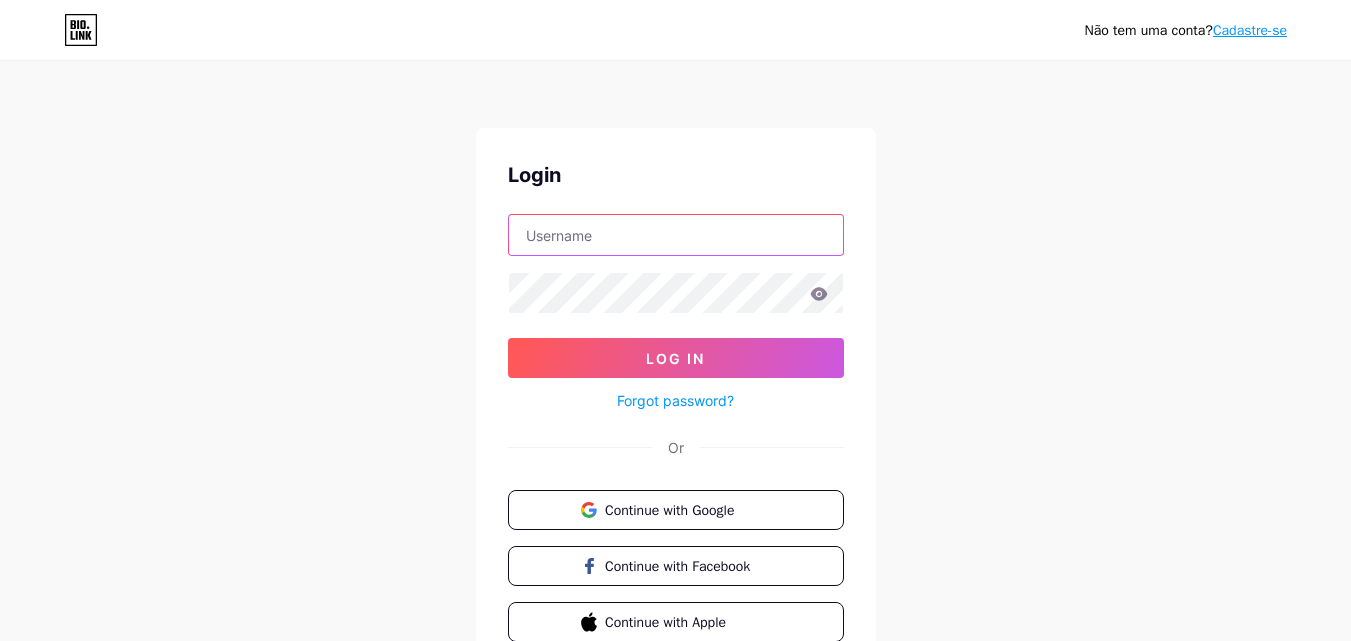 drag, startPoint x: 643, startPoint y: 229, endPoint x: 657, endPoint y: 235, distance: 15.231546 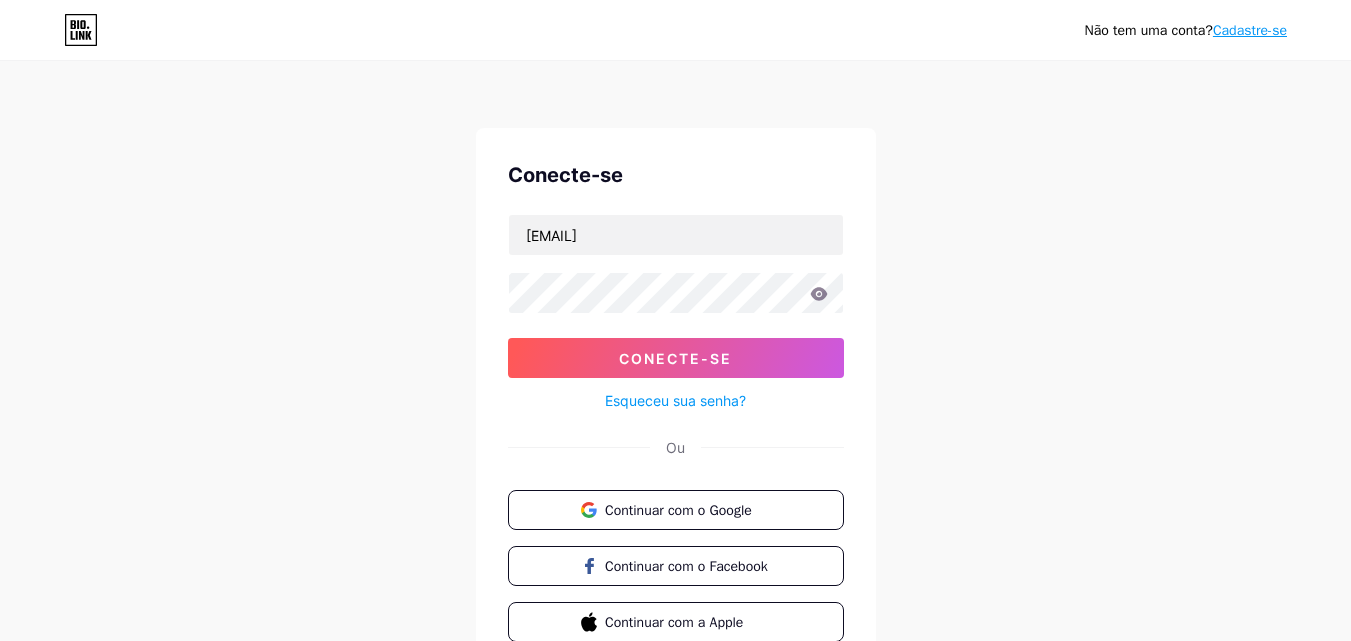 click 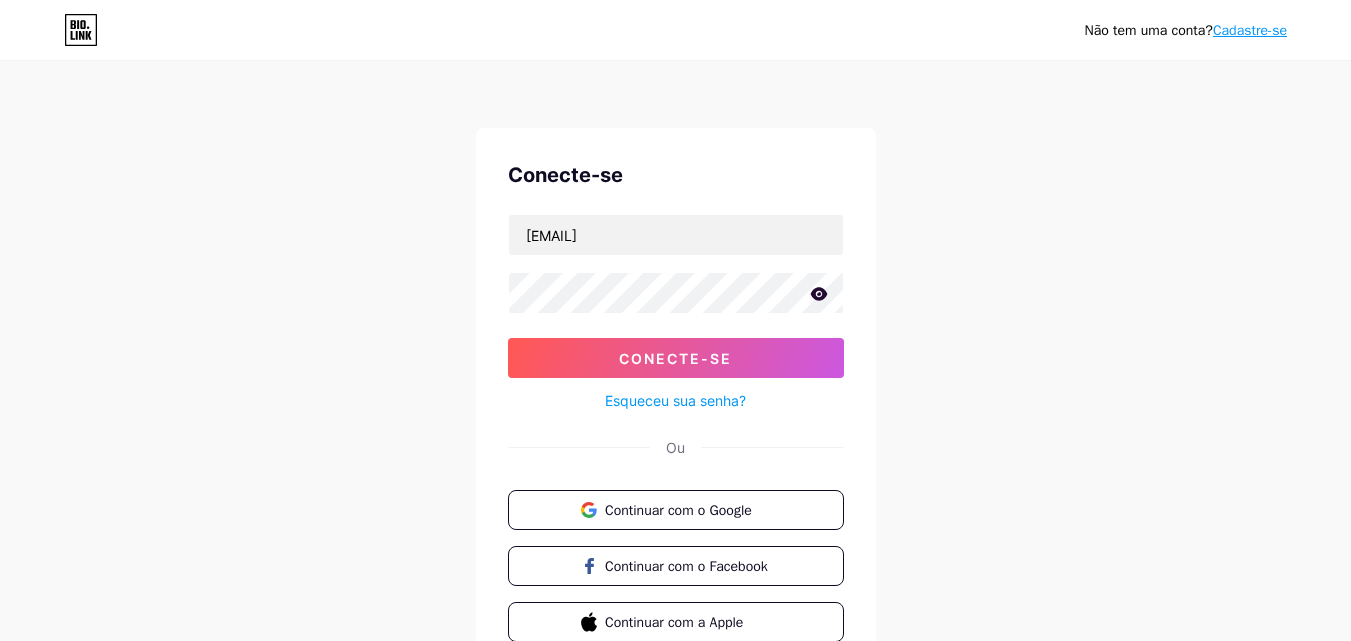 click 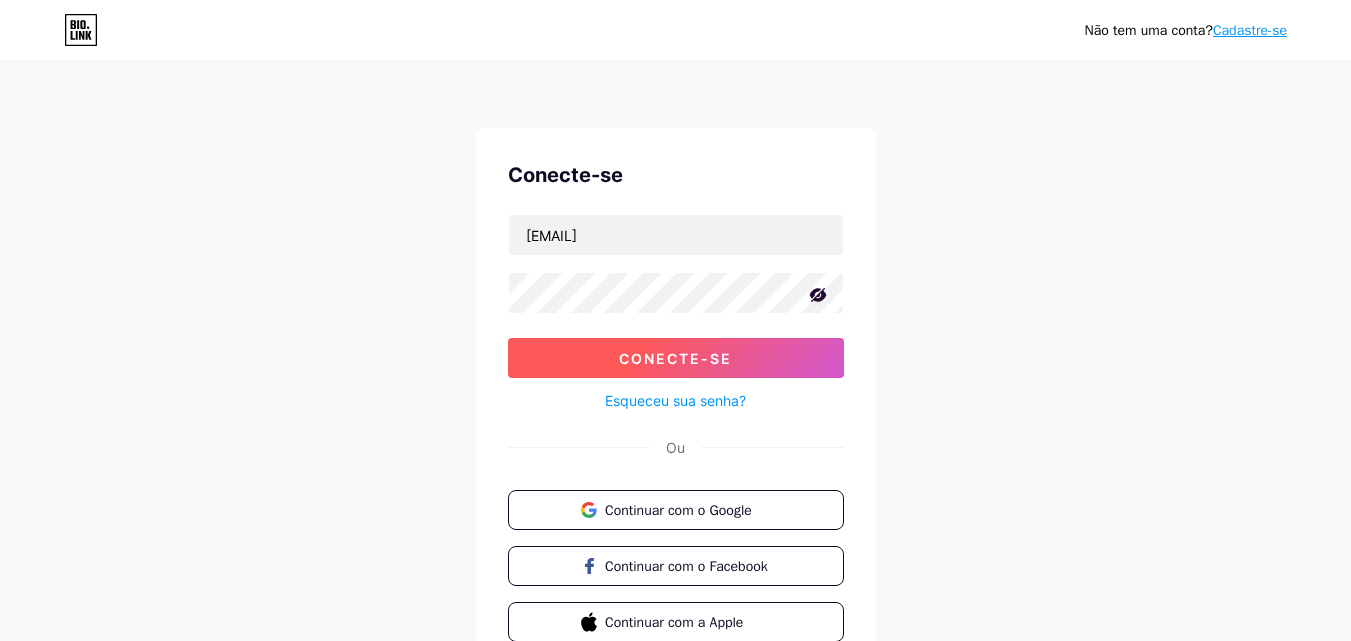 drag, startPoint x: 707, startPoint y: 355, endPoint x: 701, endPoint y: 364, distance: 10.816654 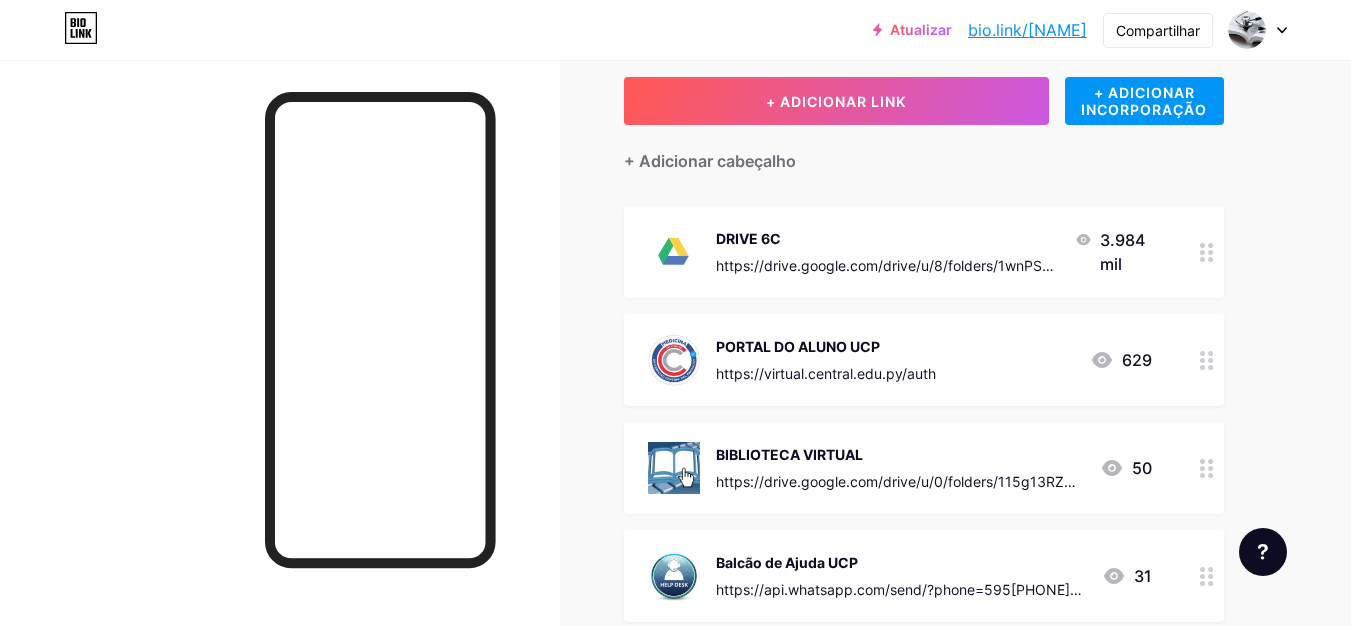 scroll, scrollTop: 100, scrollLeft: 0, axis: vertical 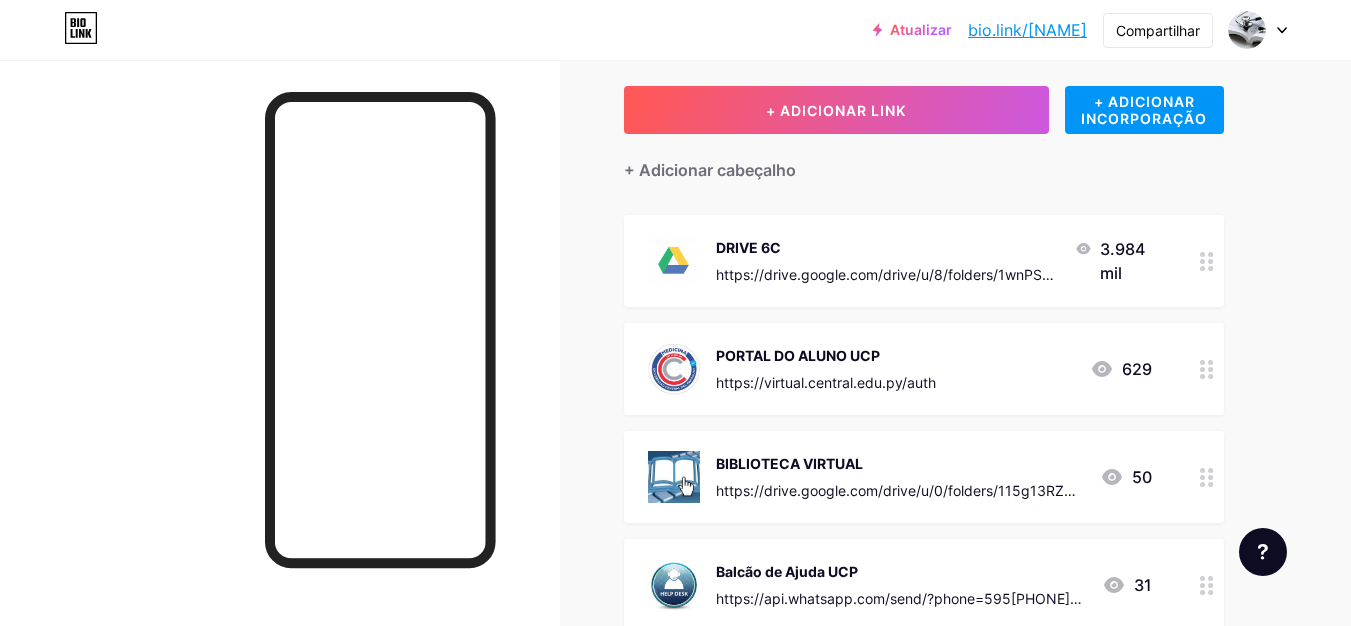 drag, startPoint x: 769, startPoint y: 238, endPoint x: 1273, endPoint y: 260, distance: 504.47992 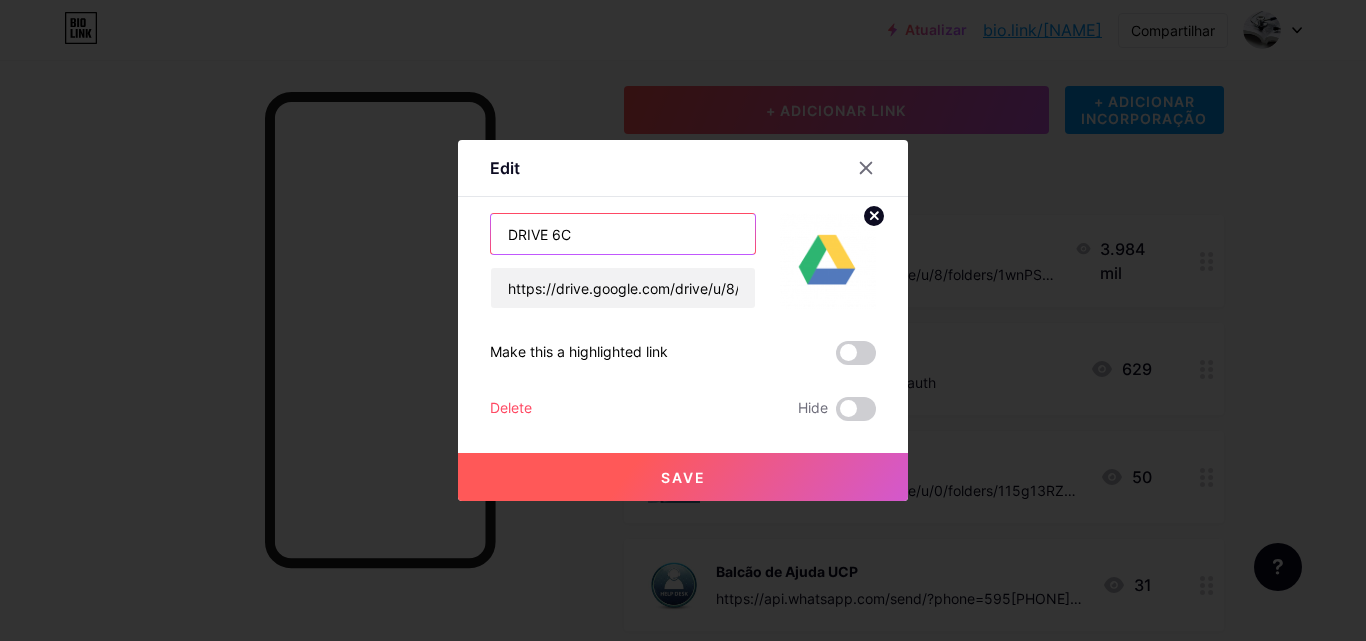 click on "DRIVE 6C" at bounding box center (623, 234) 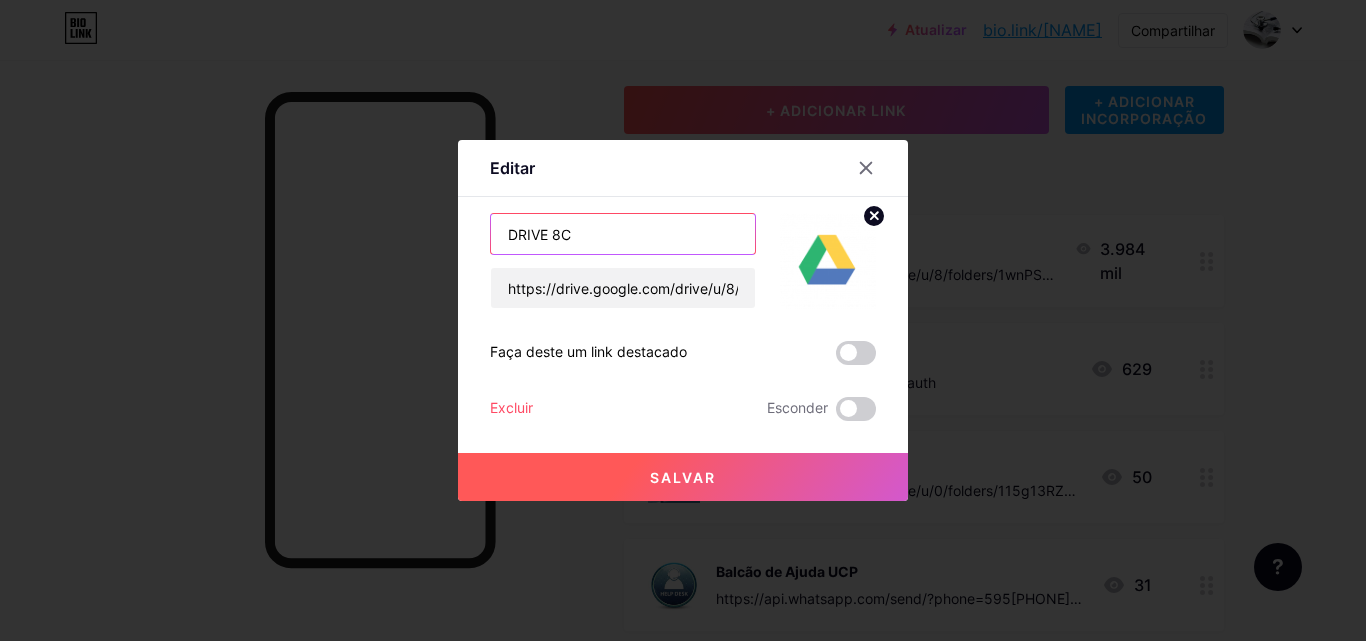 type on "DRIVE 8C" 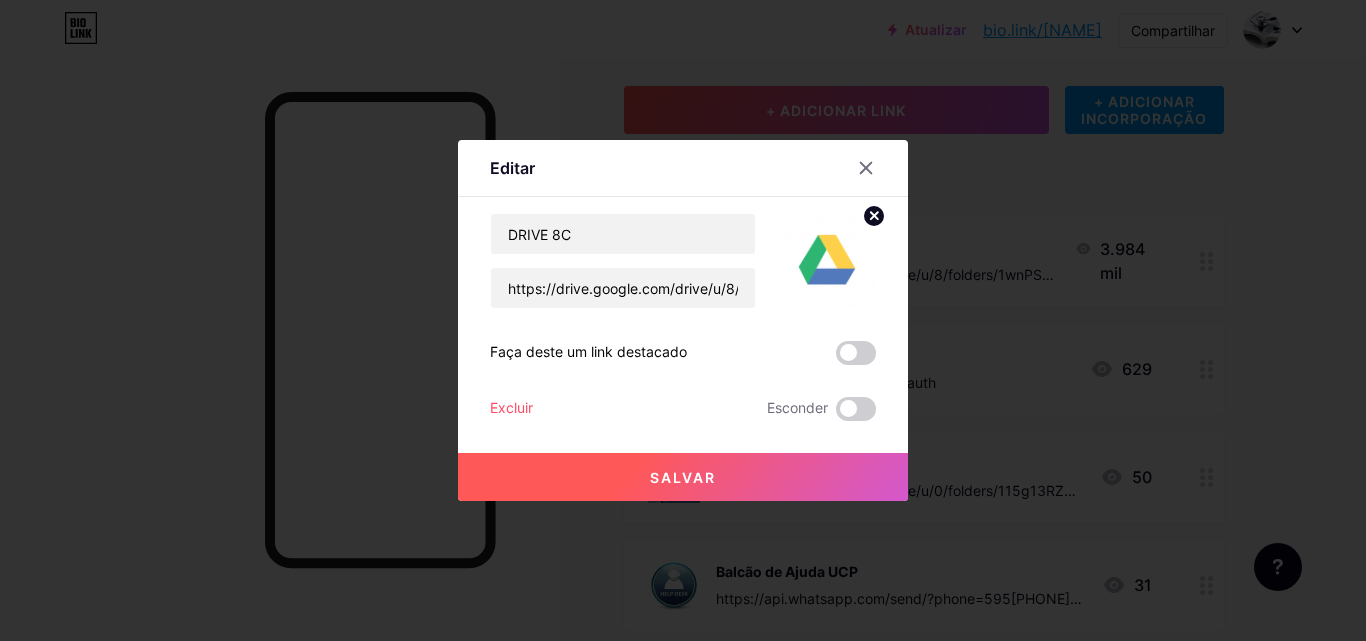 click on "Salvar" at bounding box center [683, 477] 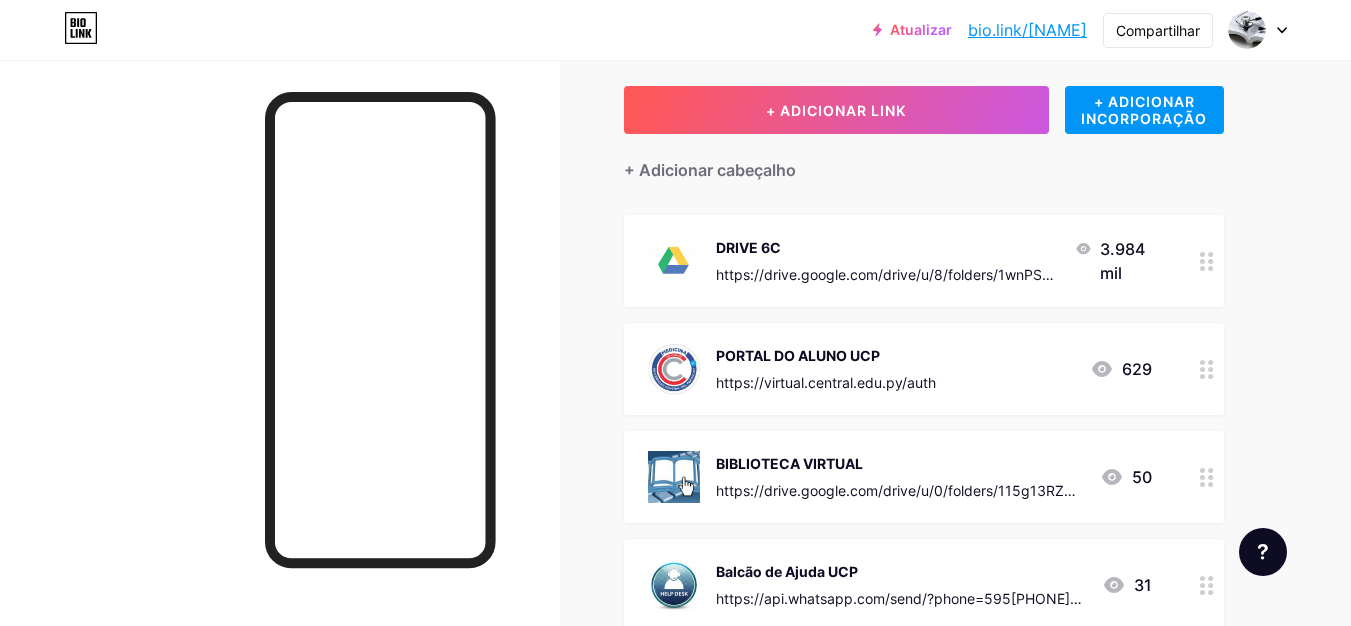 click 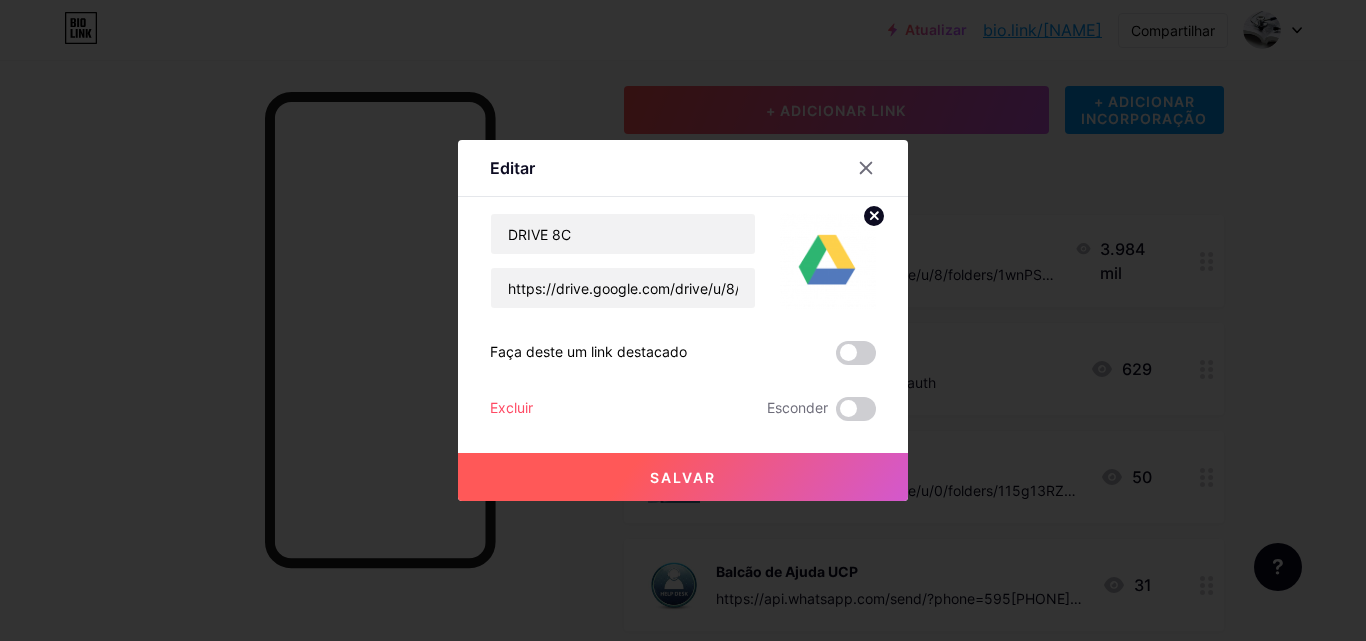 click on "Salvar" at bounding box center [683, 477] 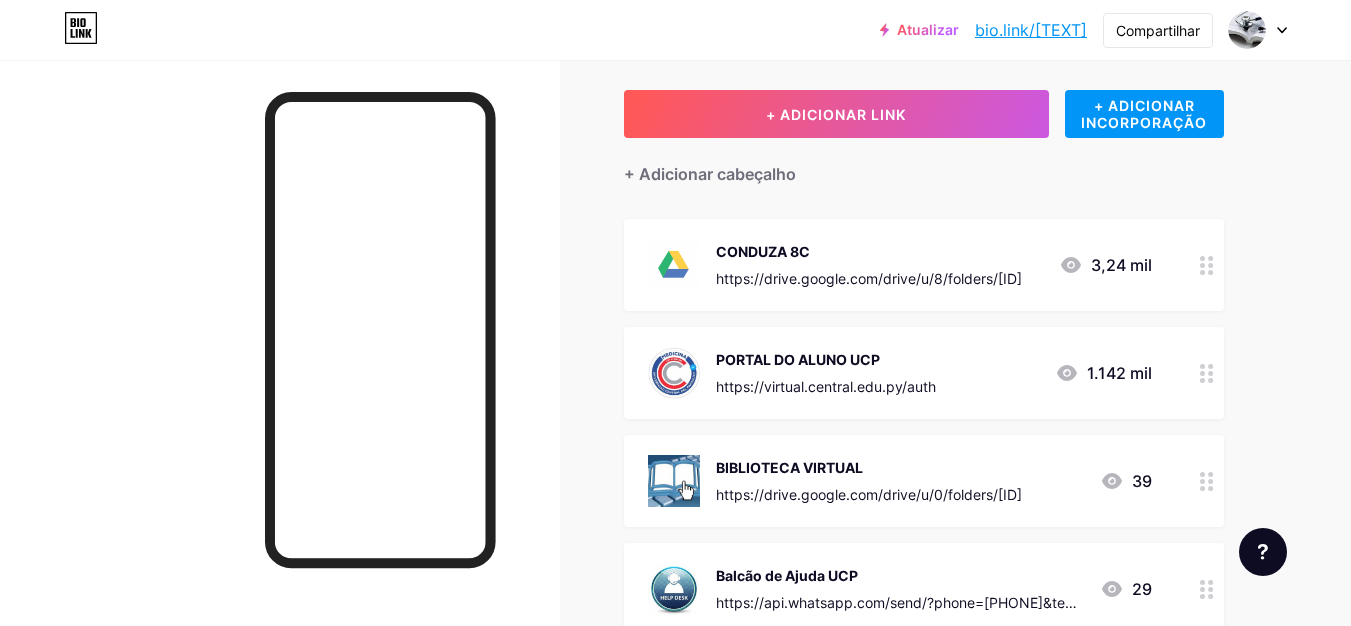 scroll, scrollTop: 0, scrollLeft: 0, axis: both 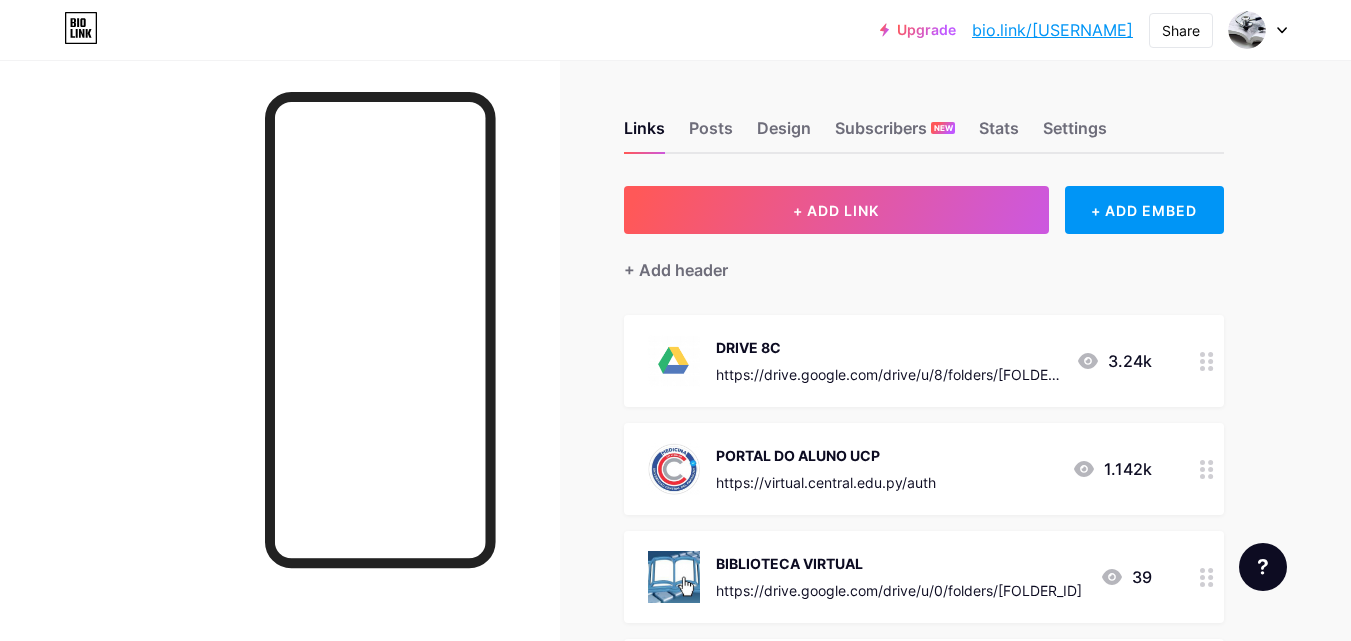 click 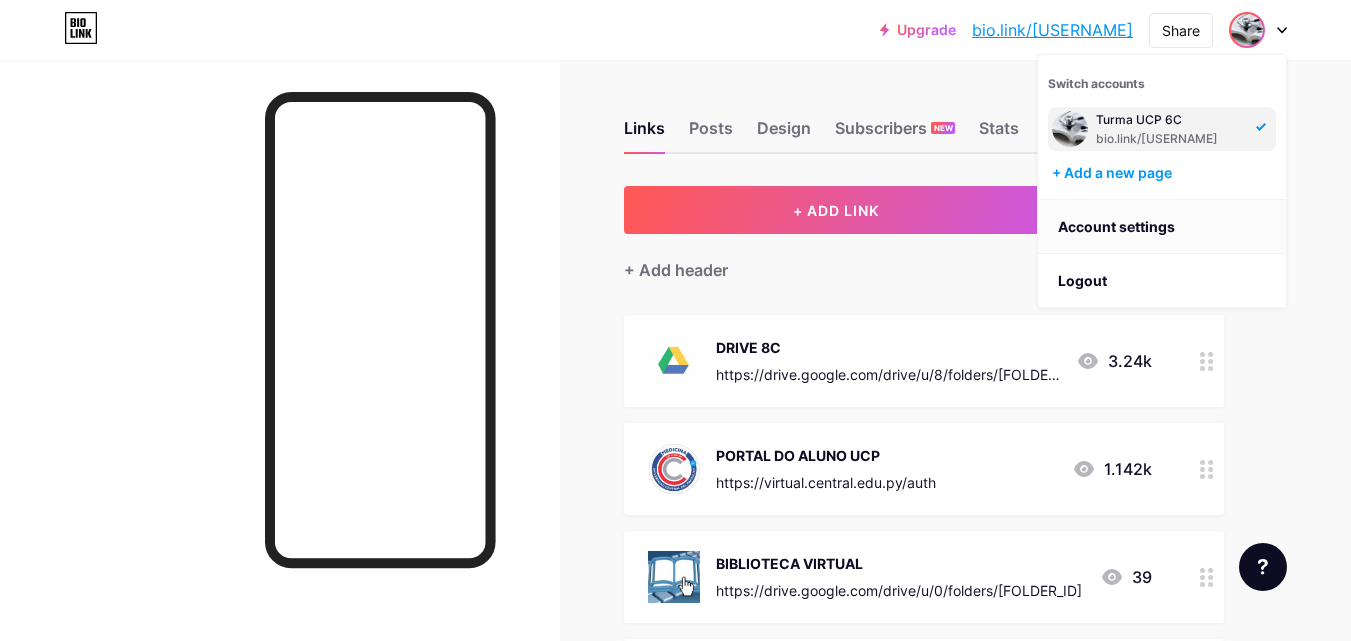 click on "Account settings" at bounding box center (1162, 227) 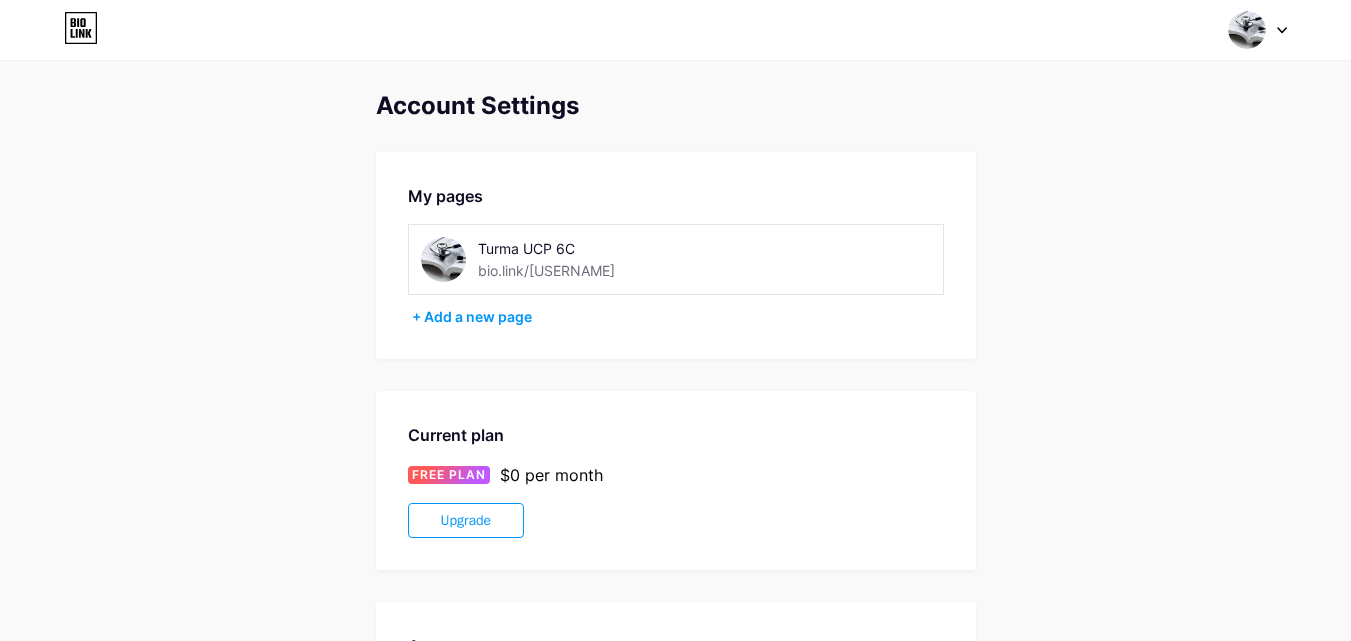 click on "Turma UCP 6C" at bounding box center [595, 248] 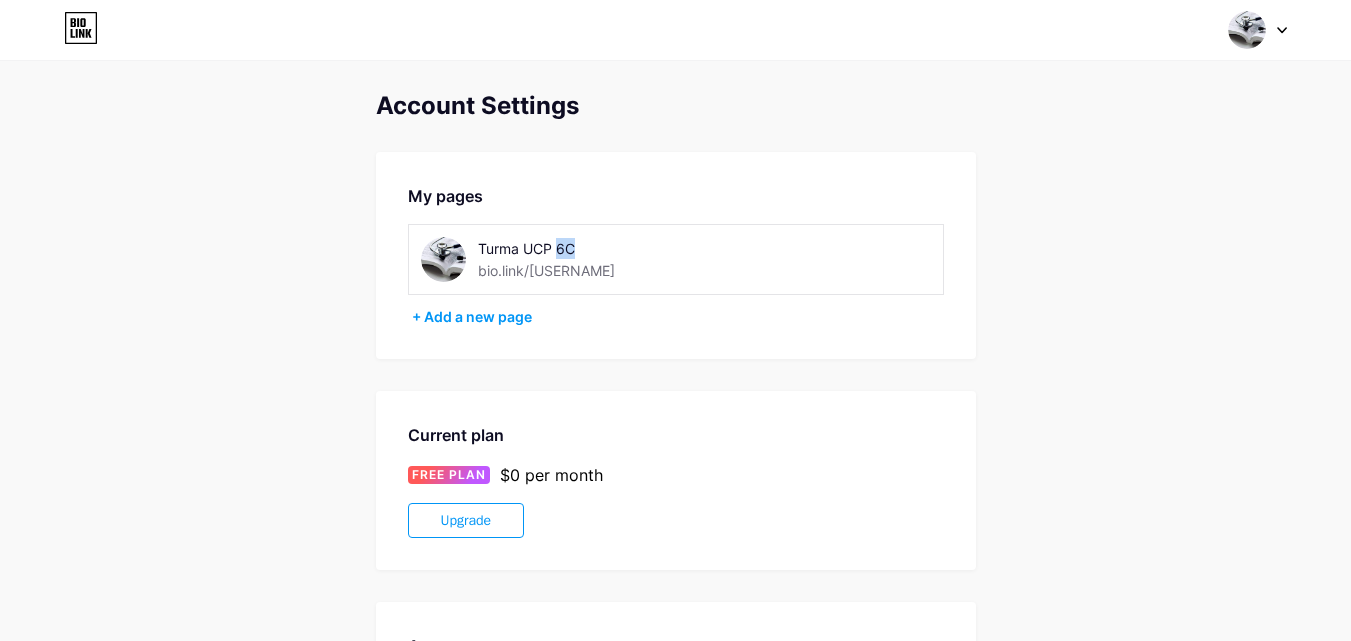 click on "[NAME] 6C" at bounding box center [595, 248] 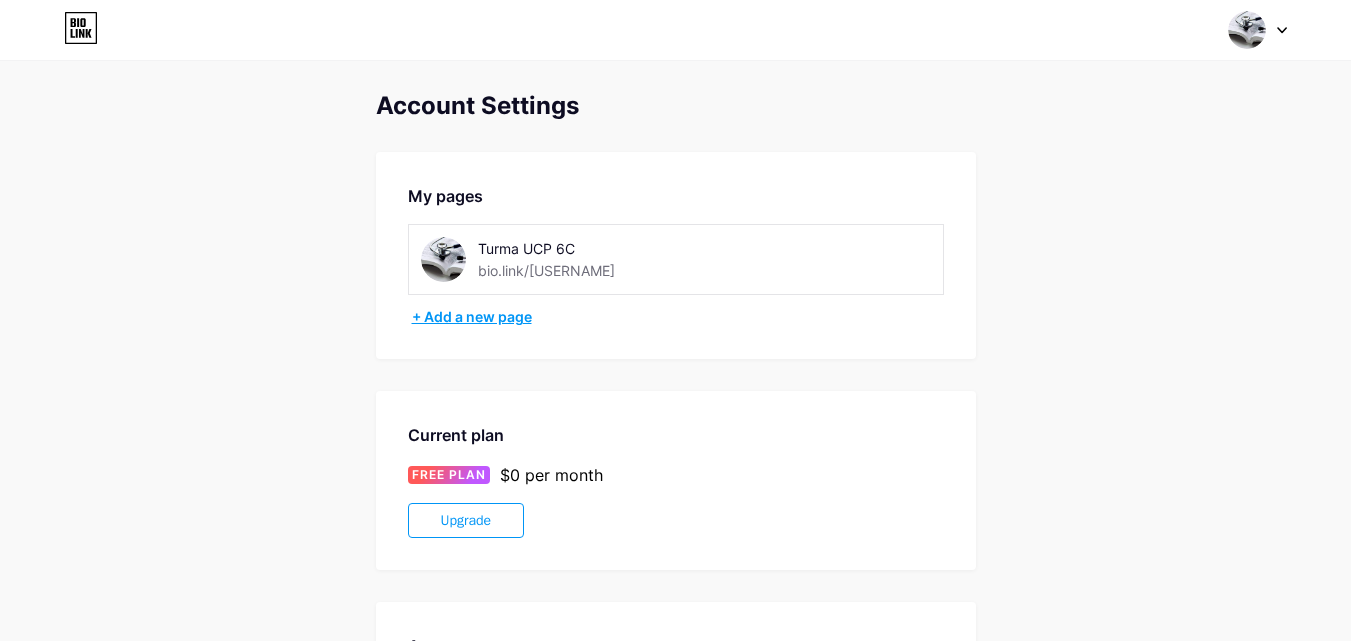 click on "+ Add a new page" at bounding box center (678, 317) 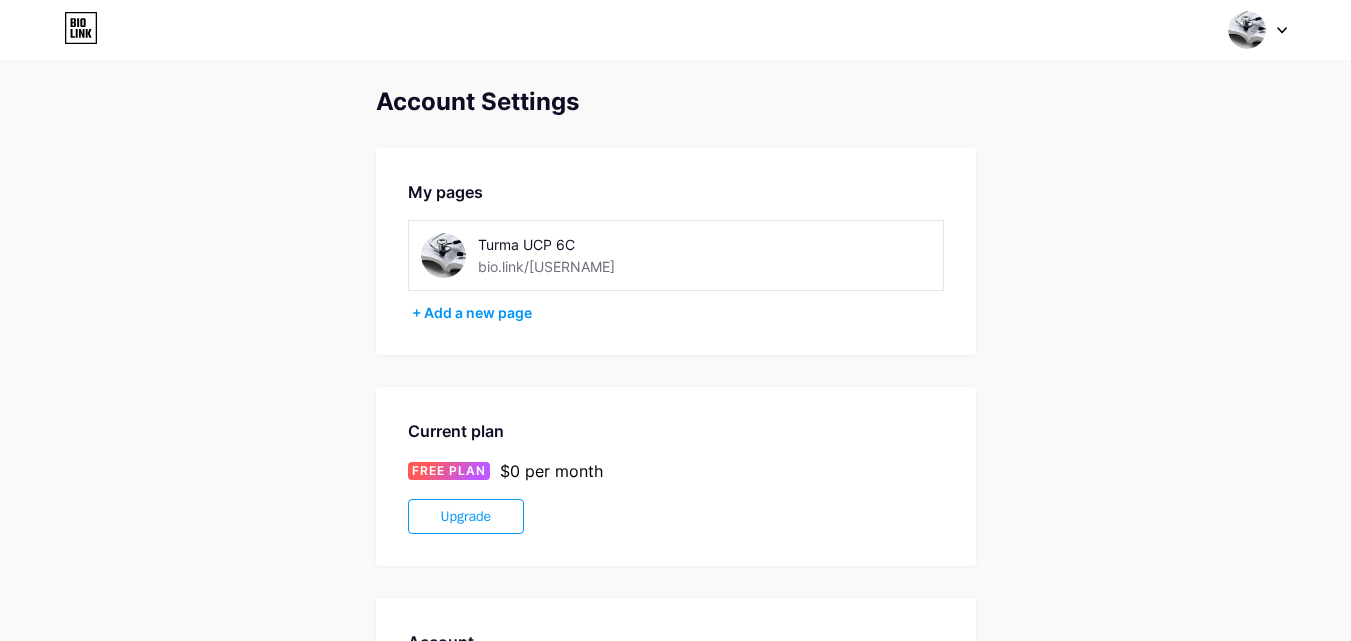 scroll, scrollTop: 0, scrollLeft: 0, axis: both 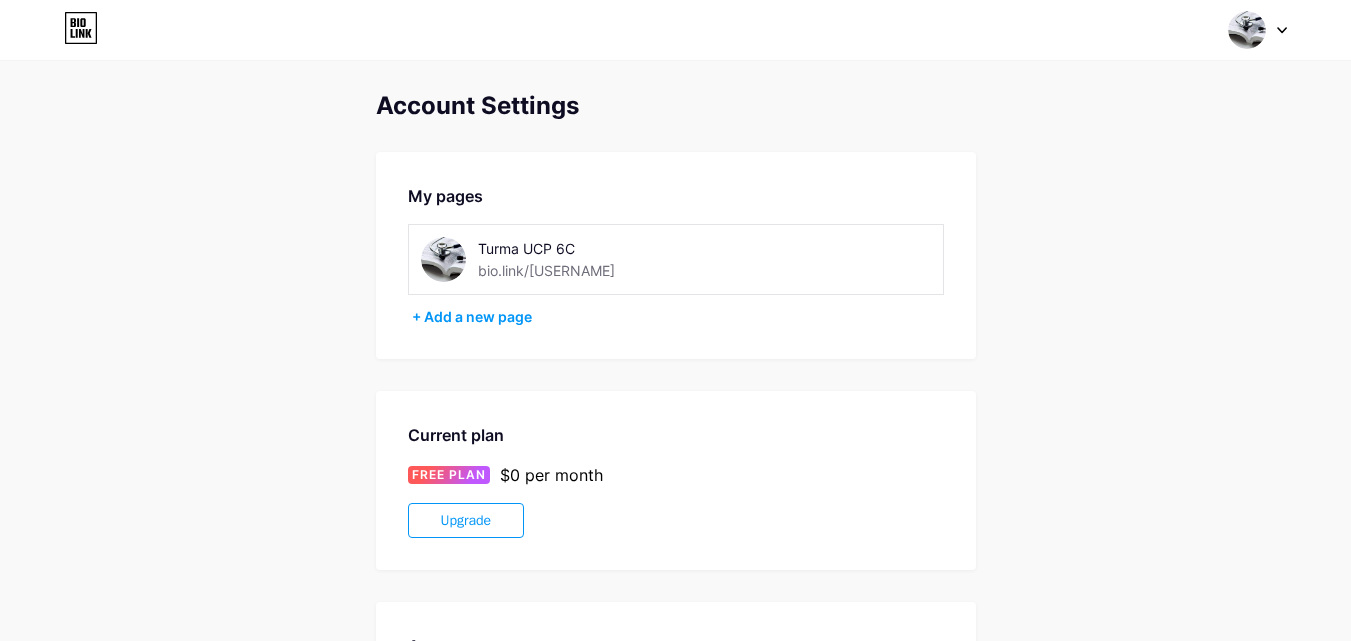drag, startPoint x: 506, startPoint y: 270, endPoint x: 386, endPoint y: 348, distance: 143.12233 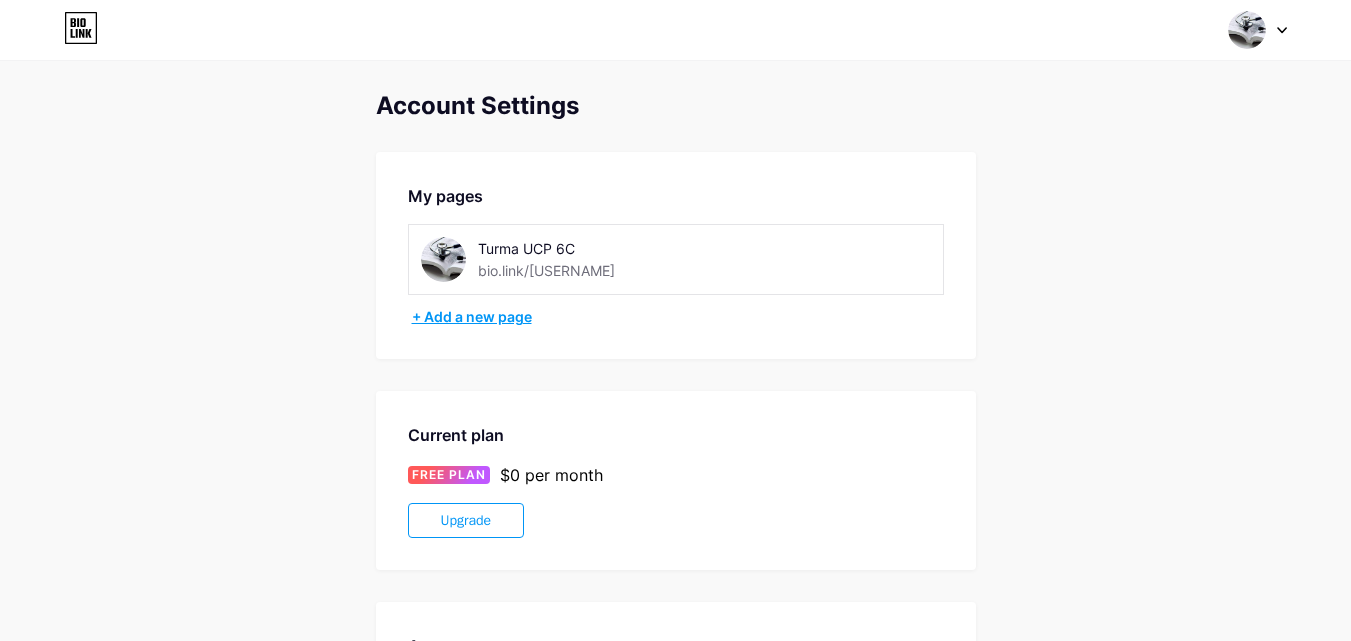 click on "+ Add a new page" at bounding box center (678, 317) 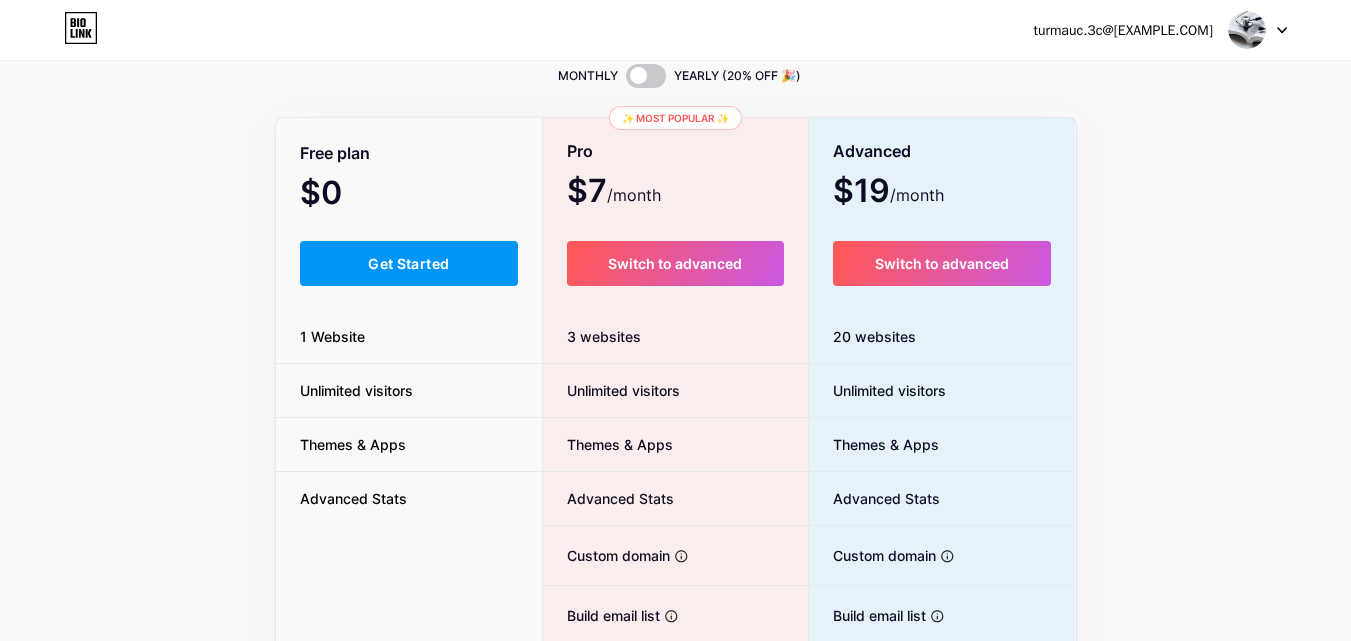 scroll, scrollTop: 0, scrollLeft: 0, axis: both 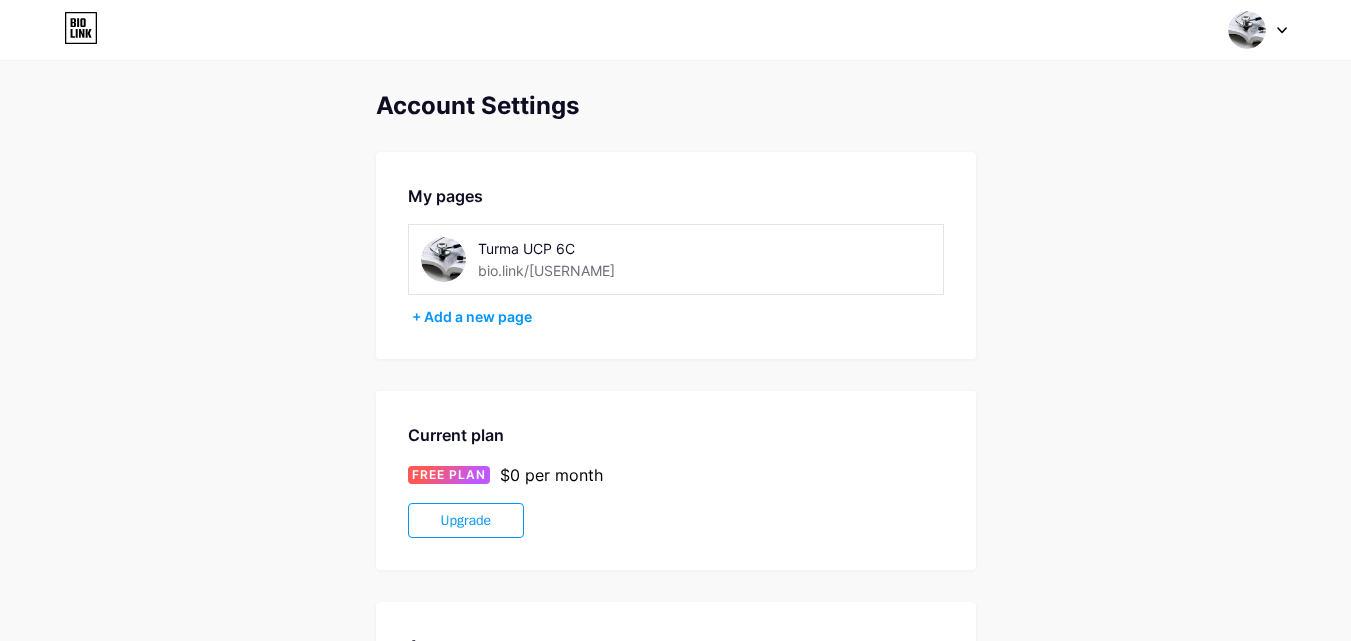 click at bounding box center [1258, 30] 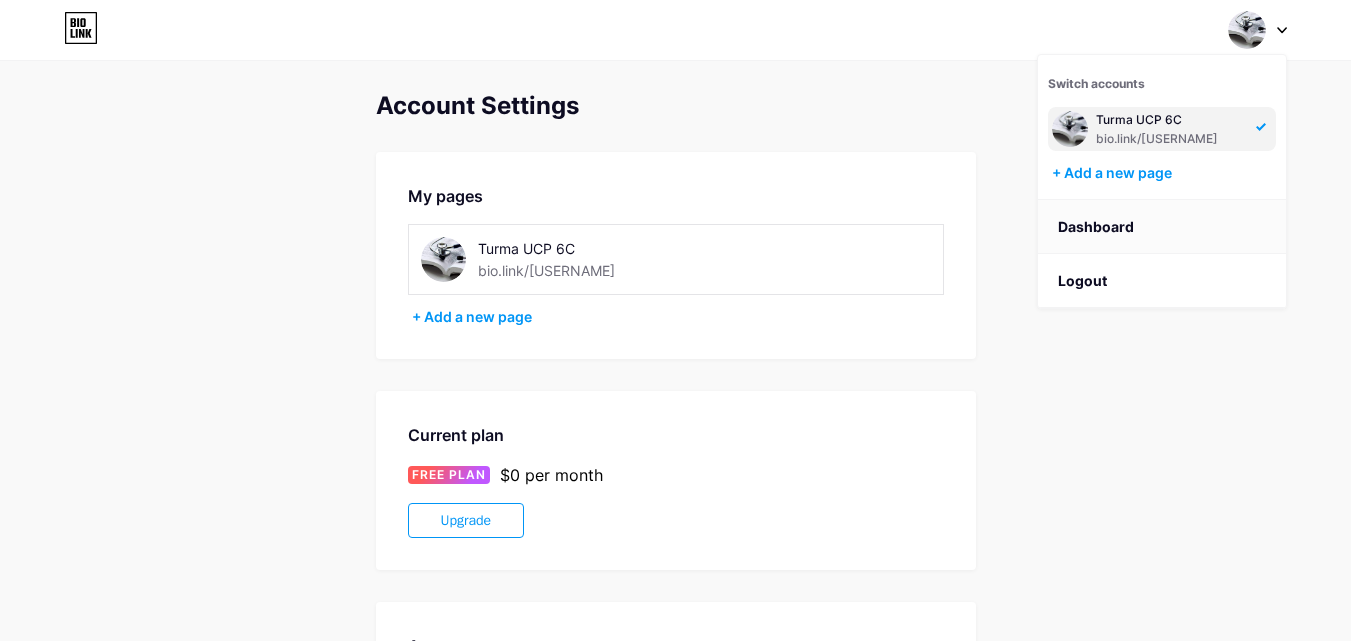 click on "Dashboard" at bounding box center [1162, 227] 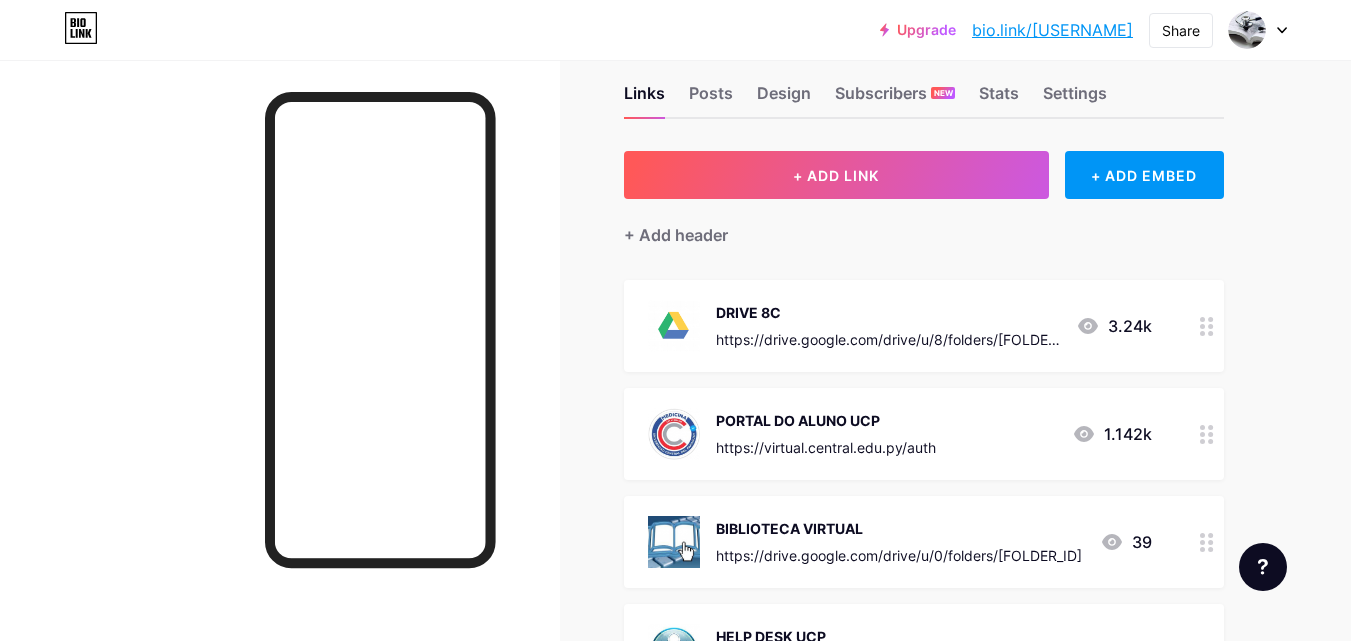 scroll, scrollTop: 0, scrollLeft: 0, axis: both 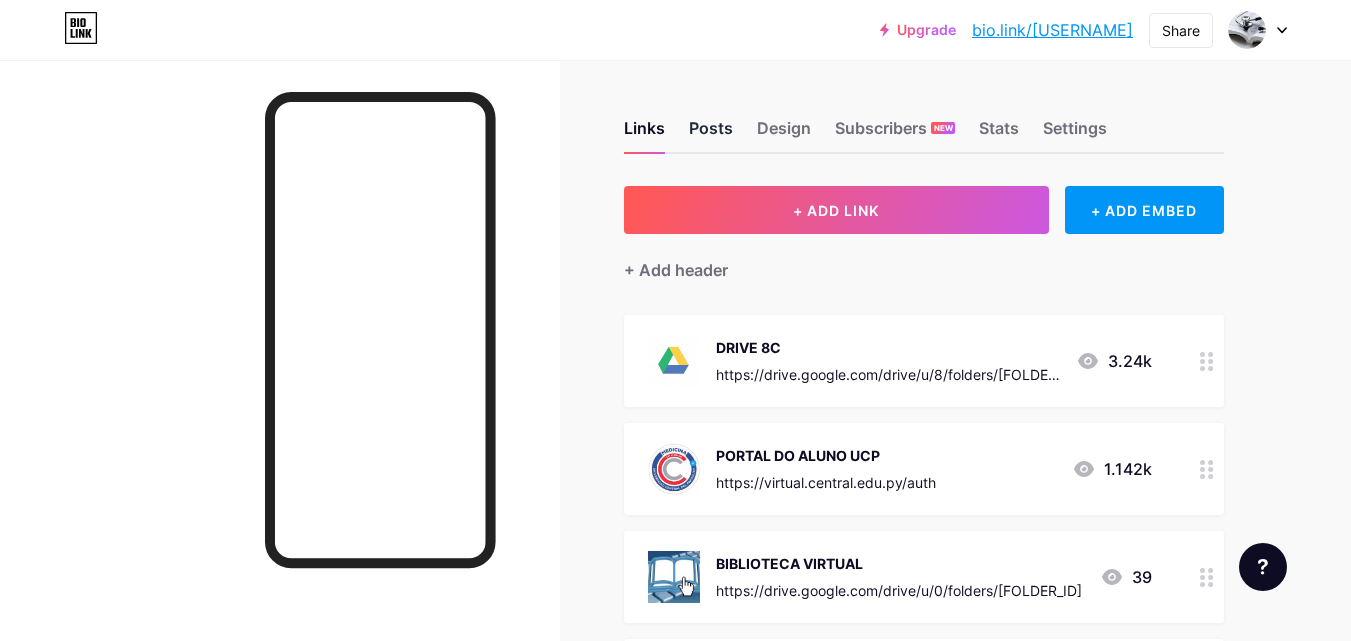 click on "Posts" at bounding box center [711, 134] 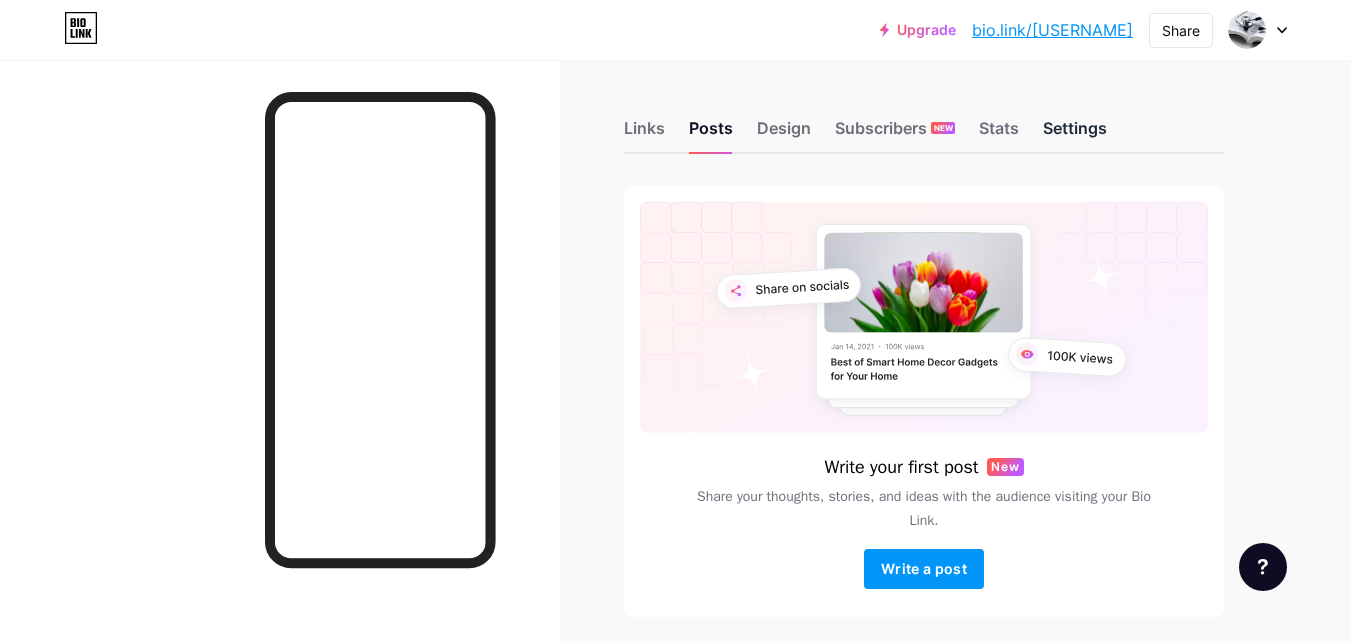 click on "Settings" at bounding box center [1075, 134] 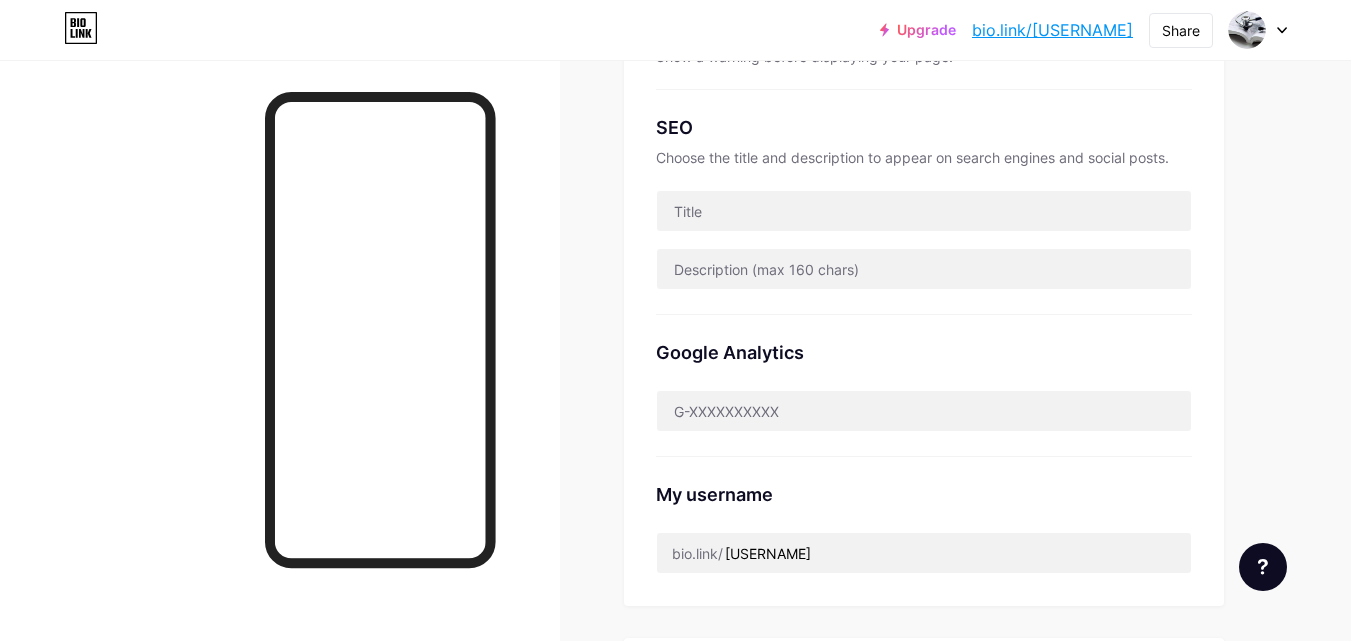 scroll, scrollTop: 400, scrollLeft: 0, axis: vertical 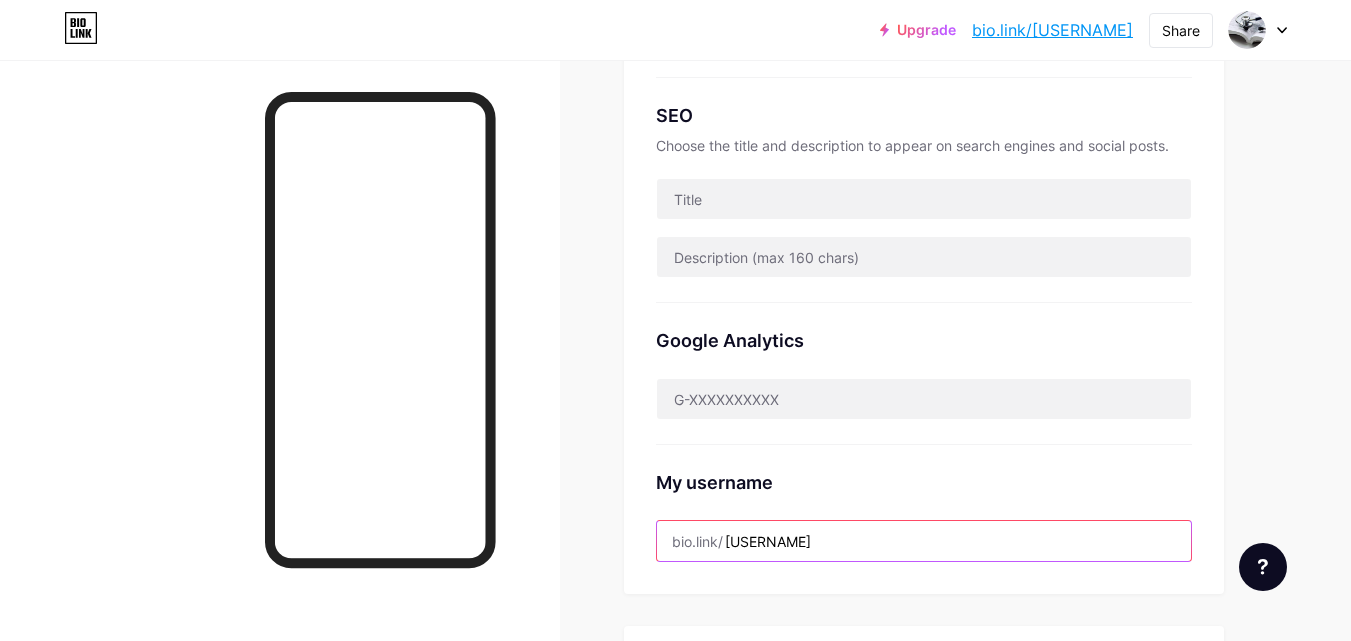 click on "turmaucp3c" at bounding box center [924, 541] 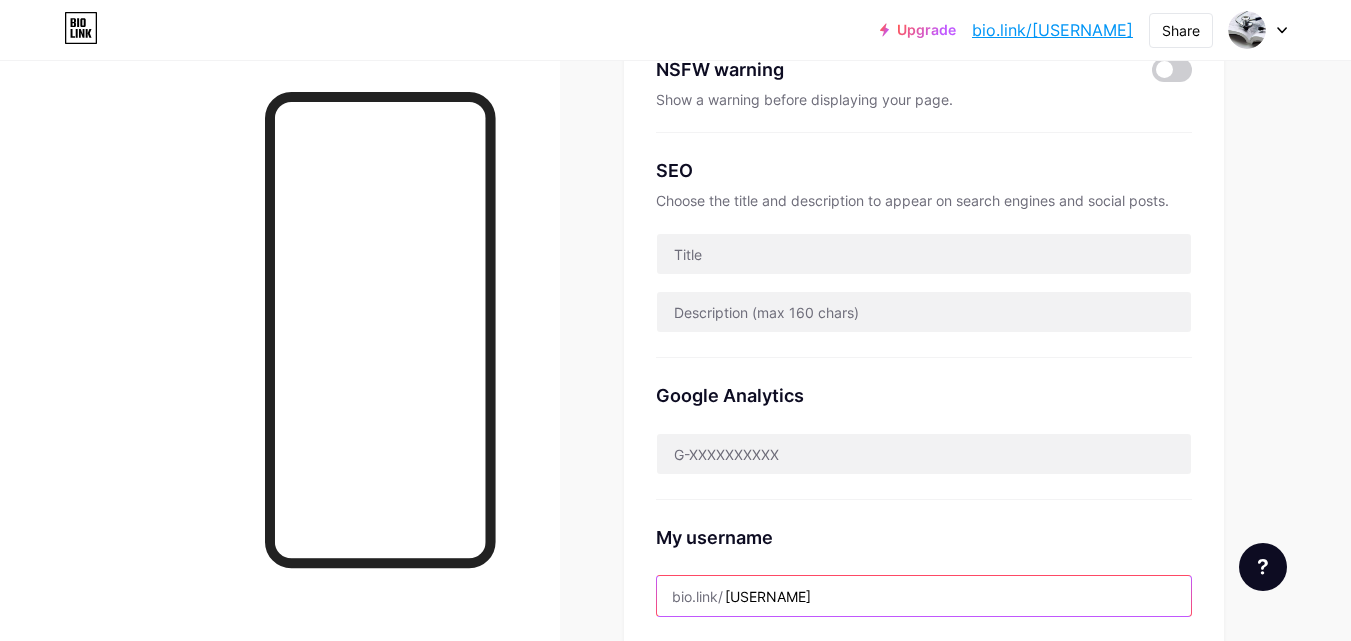 scroll, scrollTop: 323, scrollLeft: 0, axis: vertical 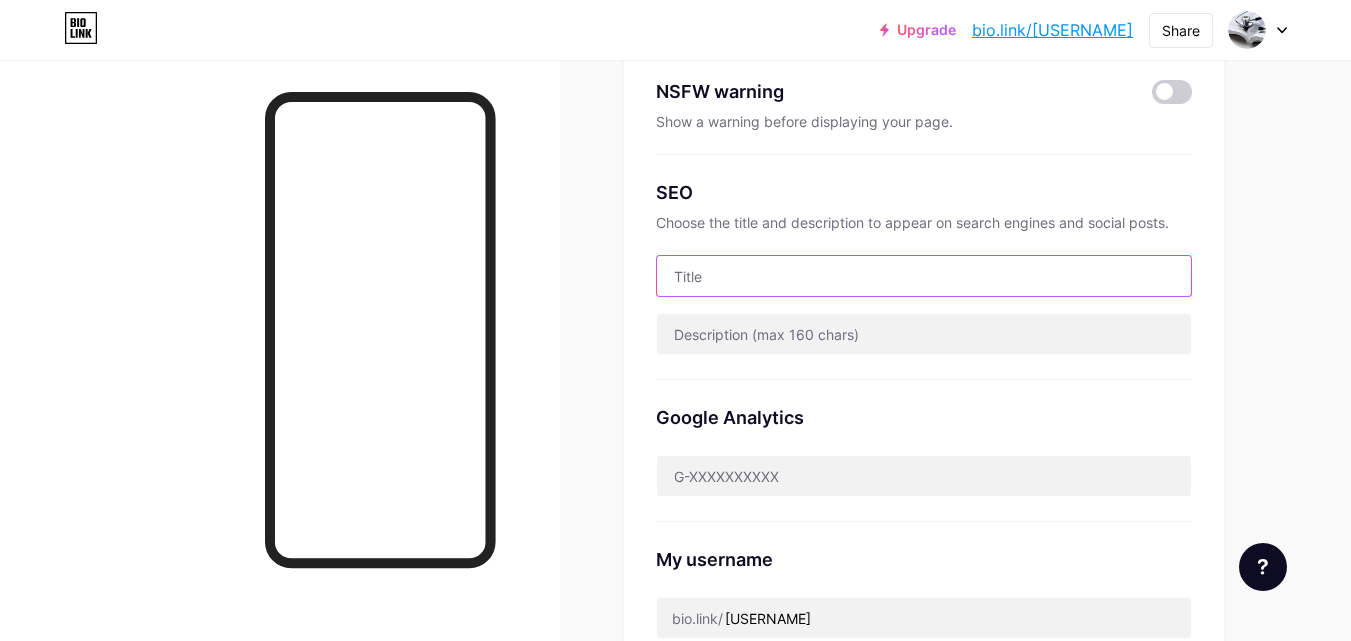 click at bounding box center (924, 276) 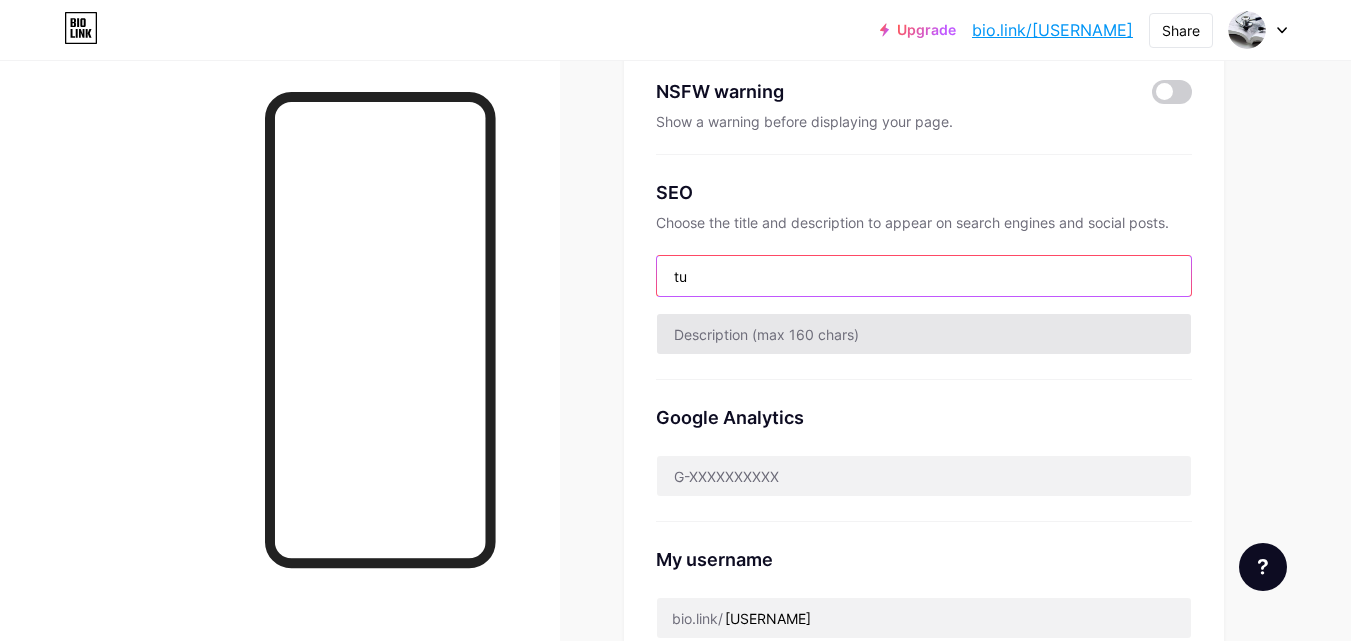 type on "t" 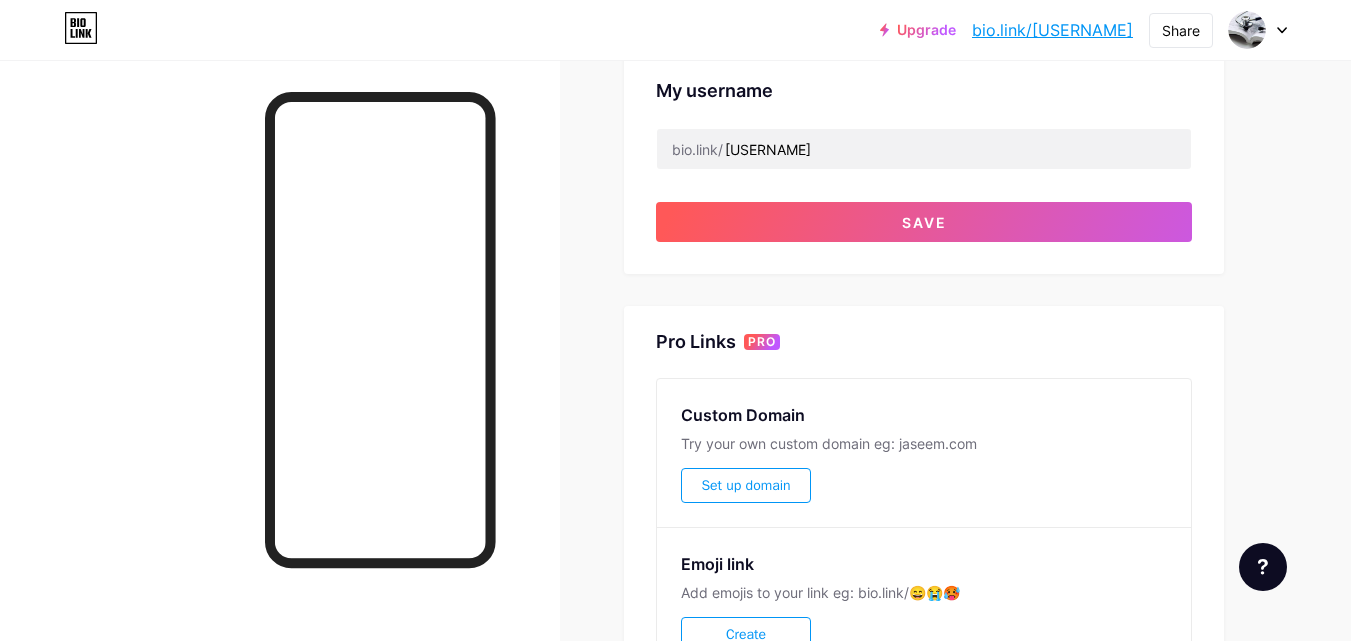scroll, scrollTop: 723, scrollLeft: 0, axis: vertical 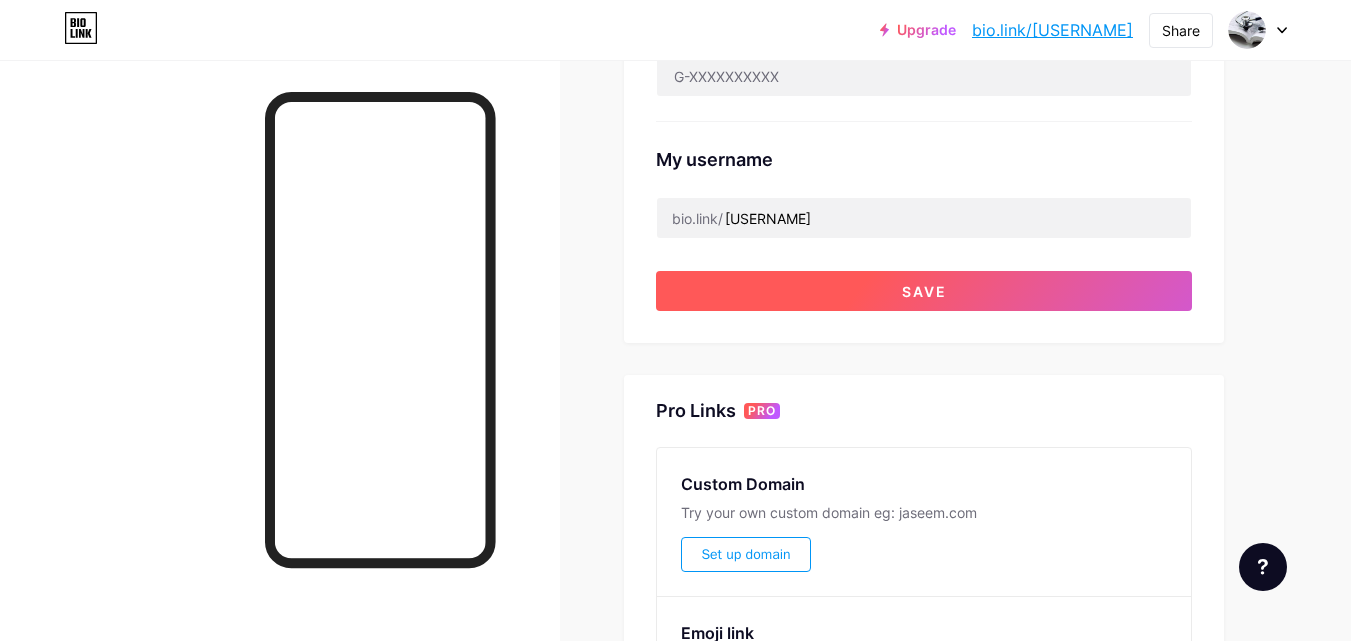 type on "TURMA UCP 8C" 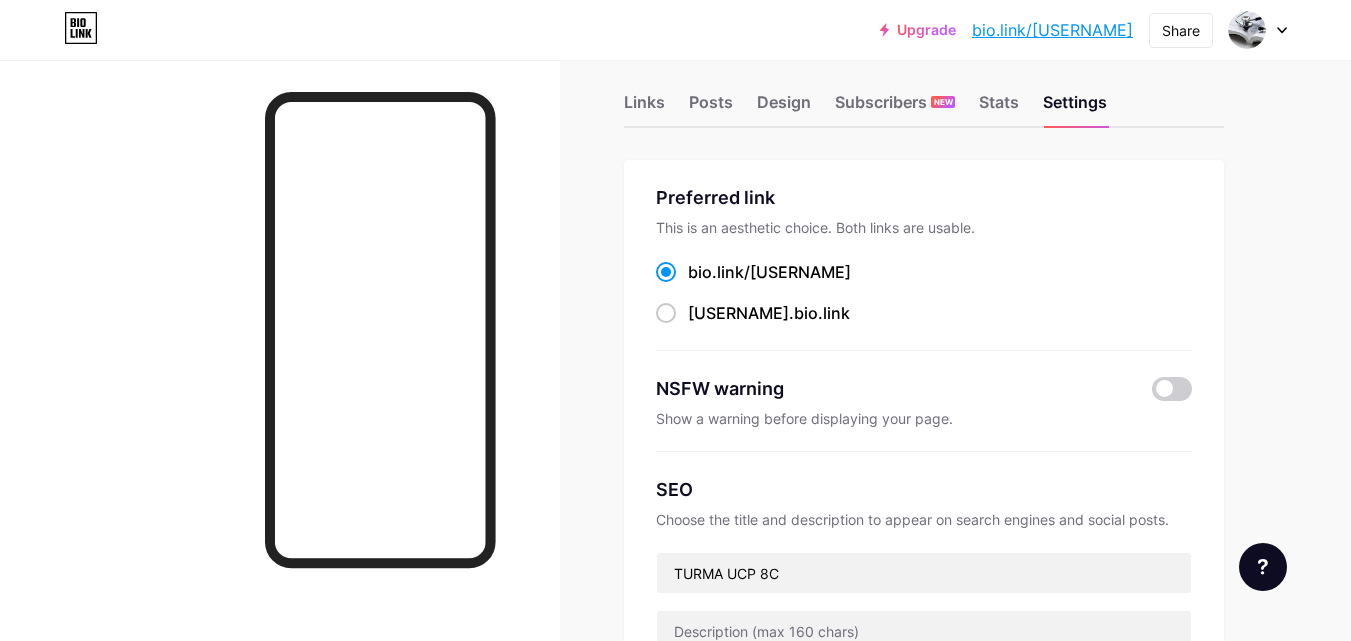 scroll, scrollTop: 23, scrollLeft: 0, axis: vertical 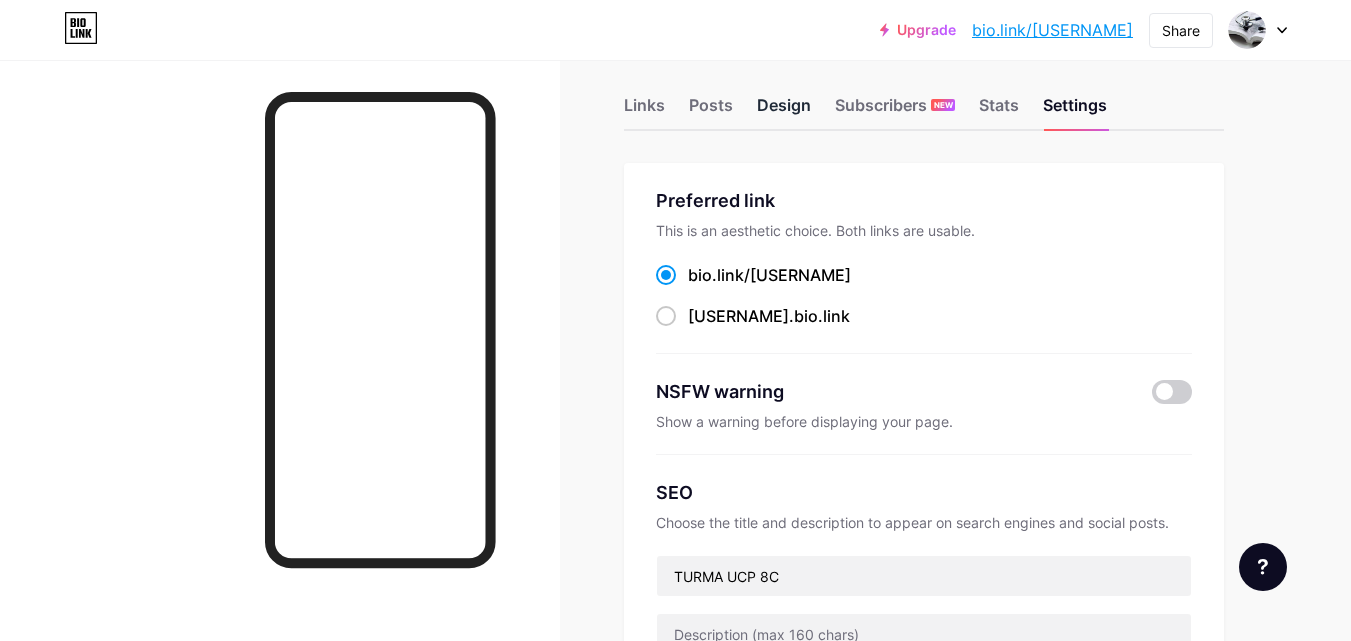 click on "Design" at bounding box center [784, 111] 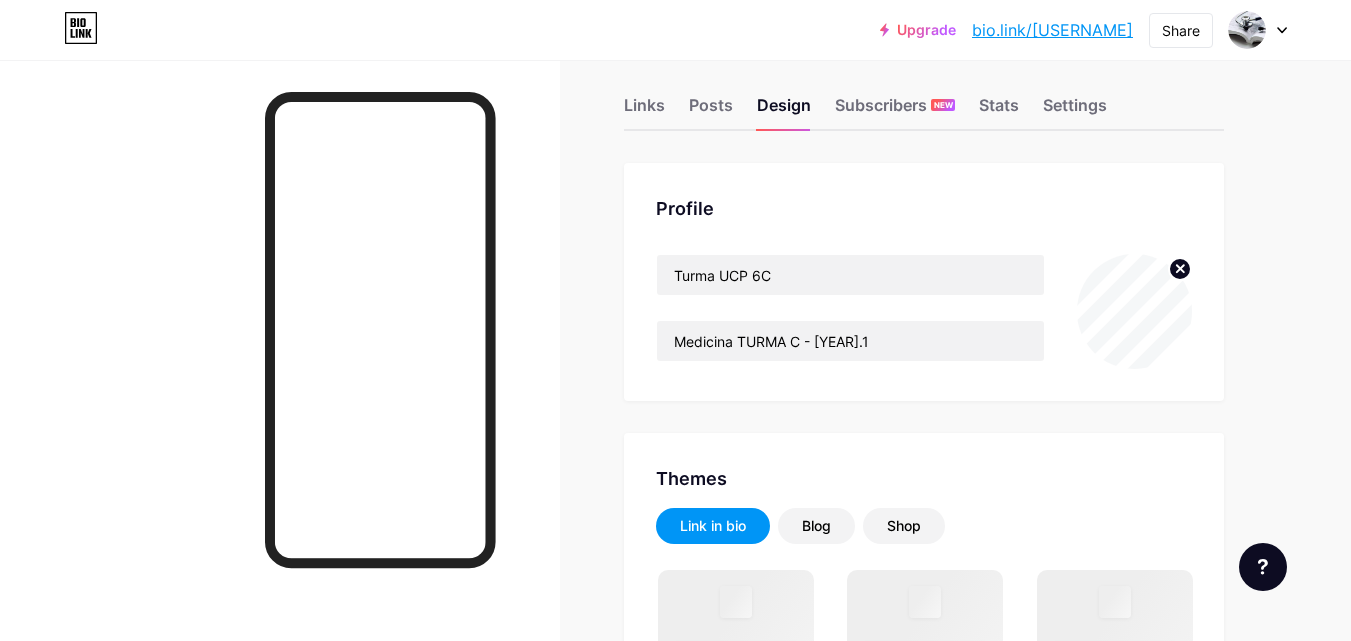 scroll, scrollTop: 0, scrollLeft: 0, axis: both 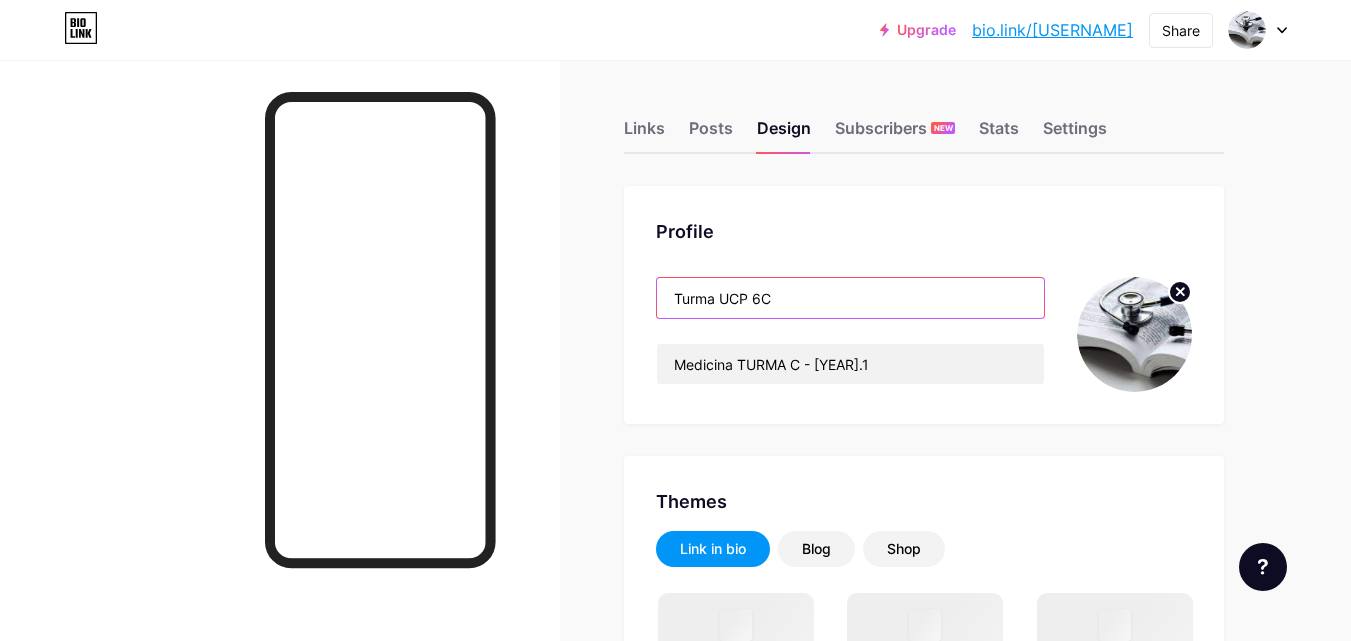 click on "[NAME] 6C" at bounding box center (850, 298) 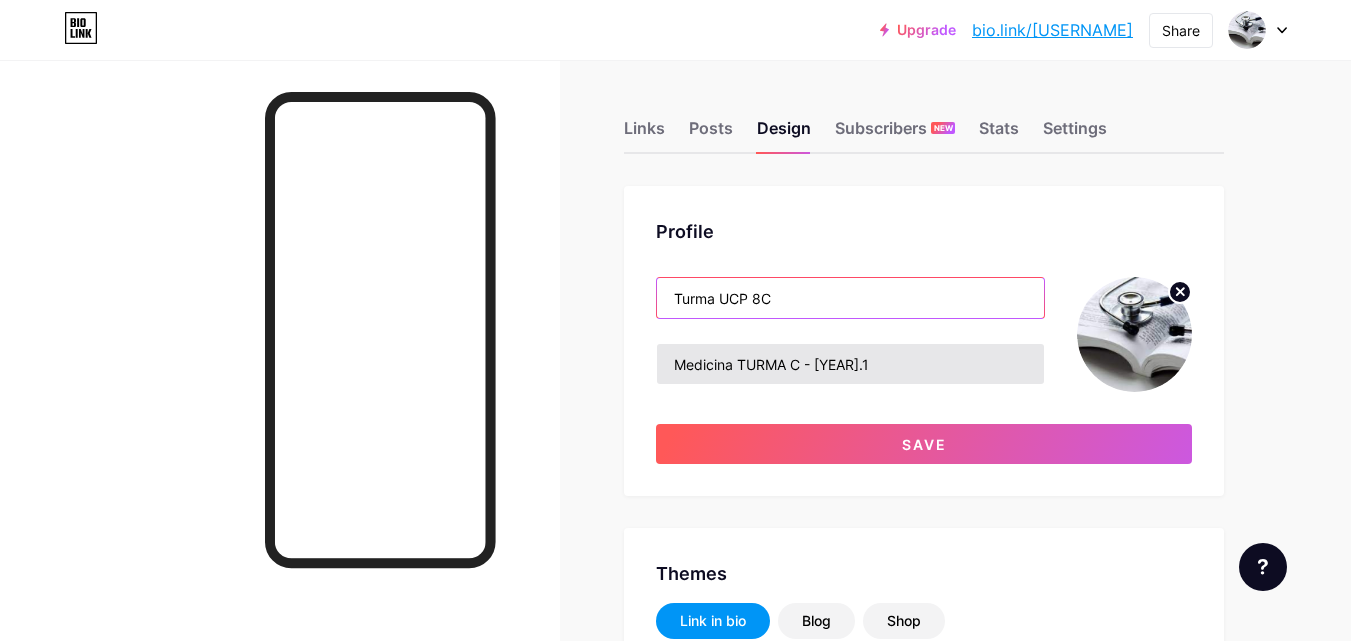 type on "Turma UCP 8C" 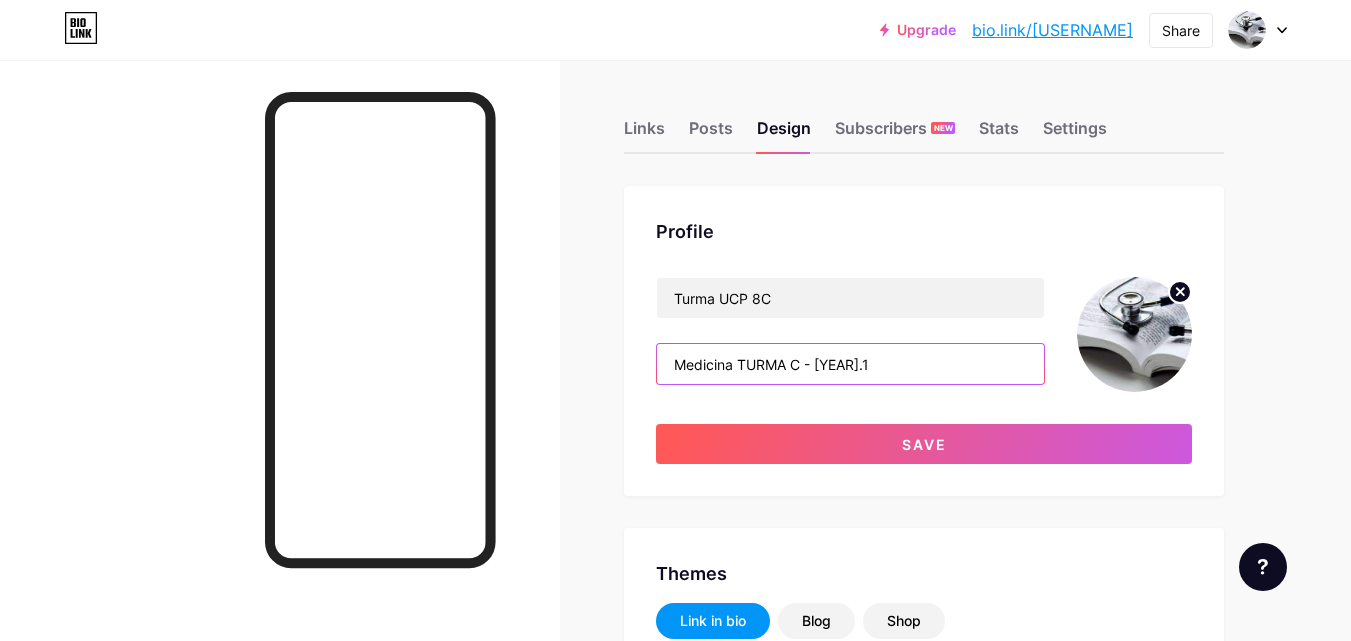 click on "Medicina TURMA C - 2022.1" at bounding box center (850, 364) 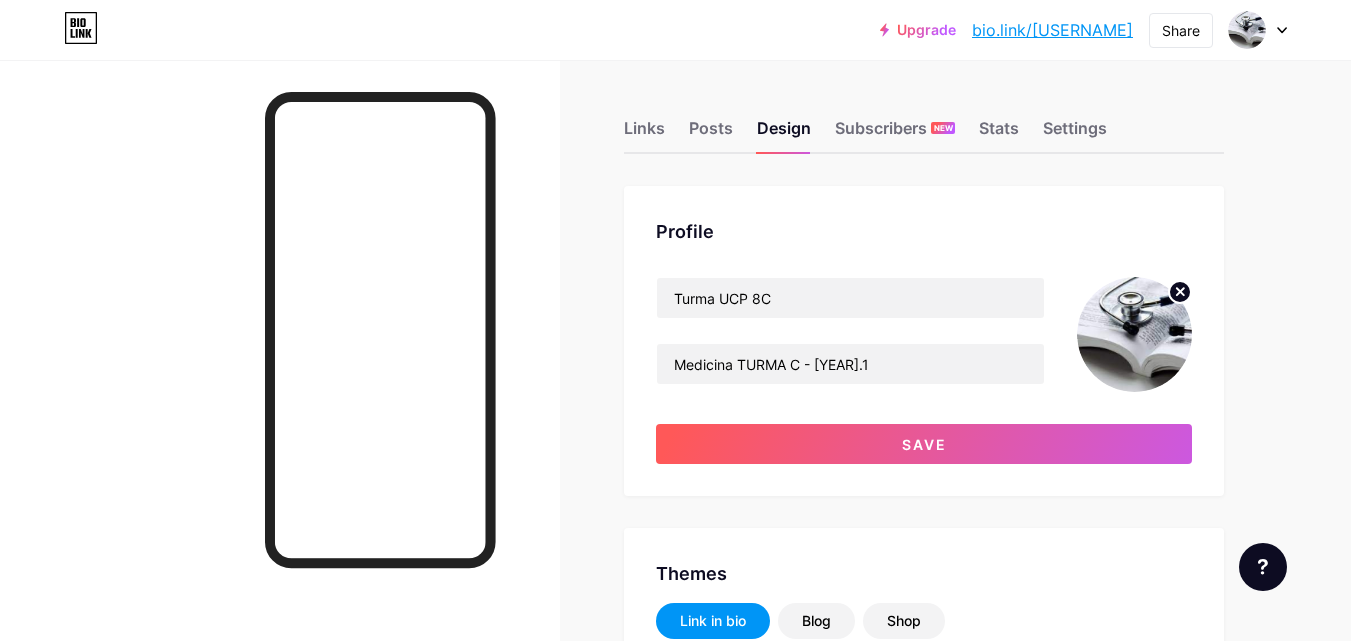 click on "Turma UCP 8C     Medicina TURMA C - 2022.1                   Save" at bounding box center [924, 370] 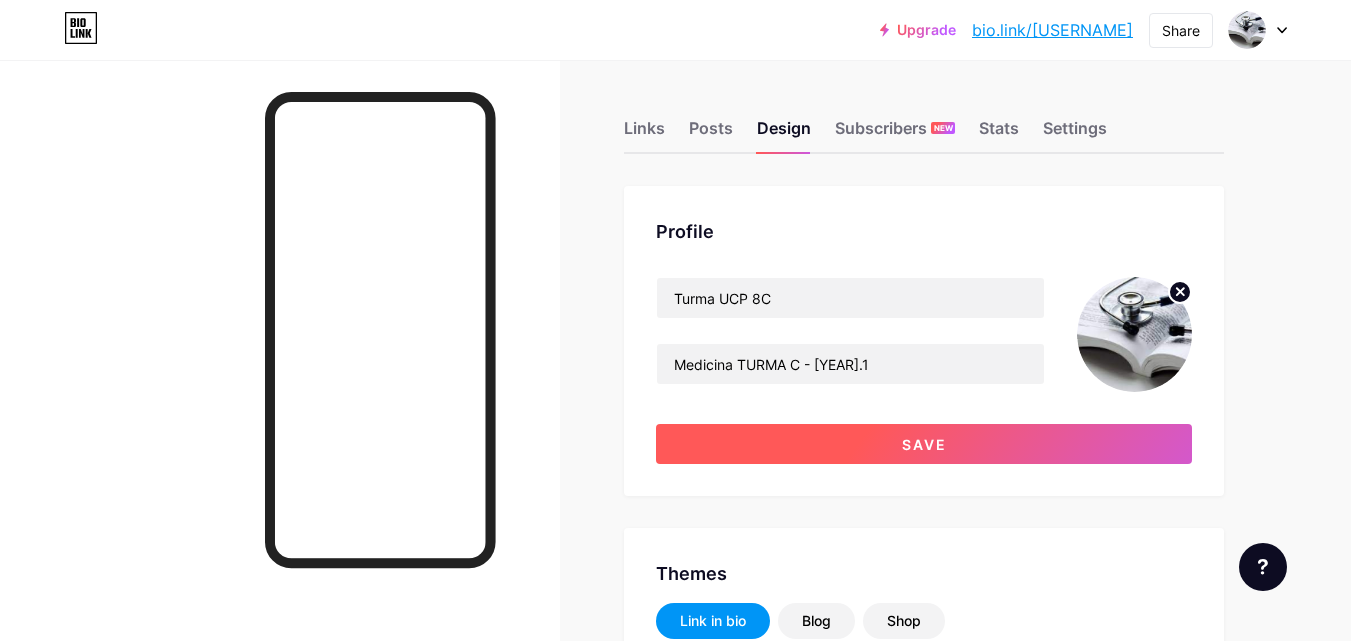click on "Save" at bounding box center [924, 444] 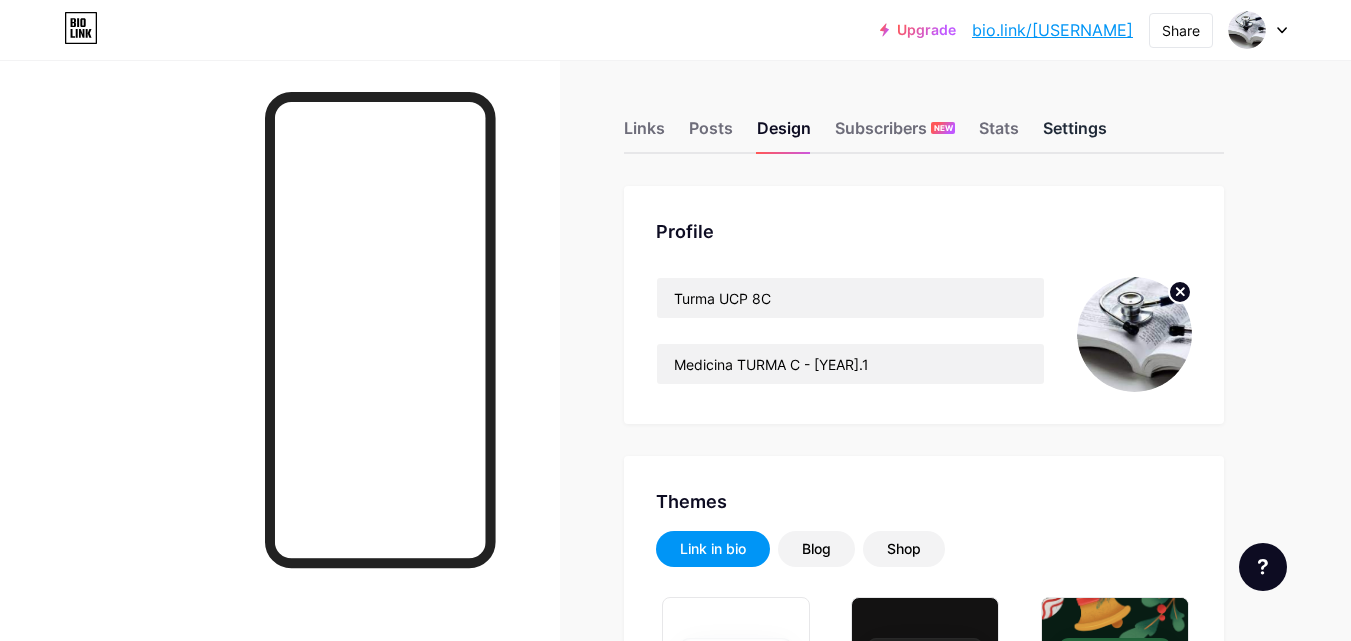 click on "Settings" at bounding box center [1075, 134] 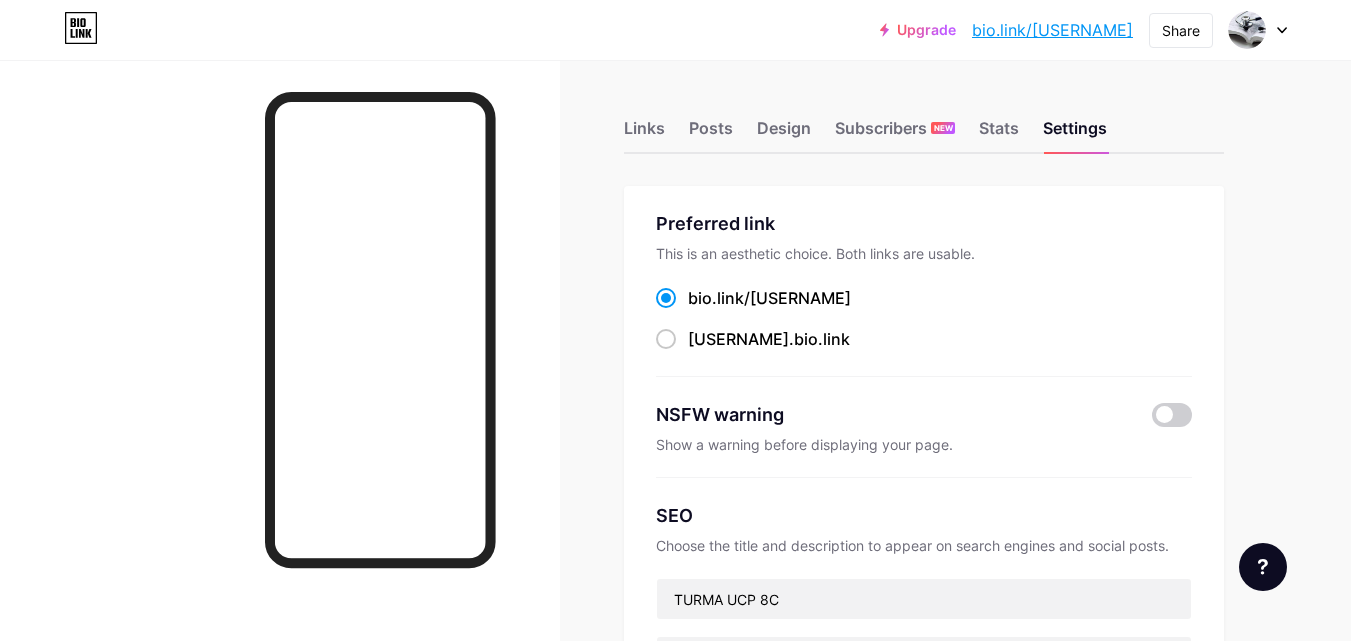 scroll, scrollTop: 100, scrollLeft: 0, axis: vertical 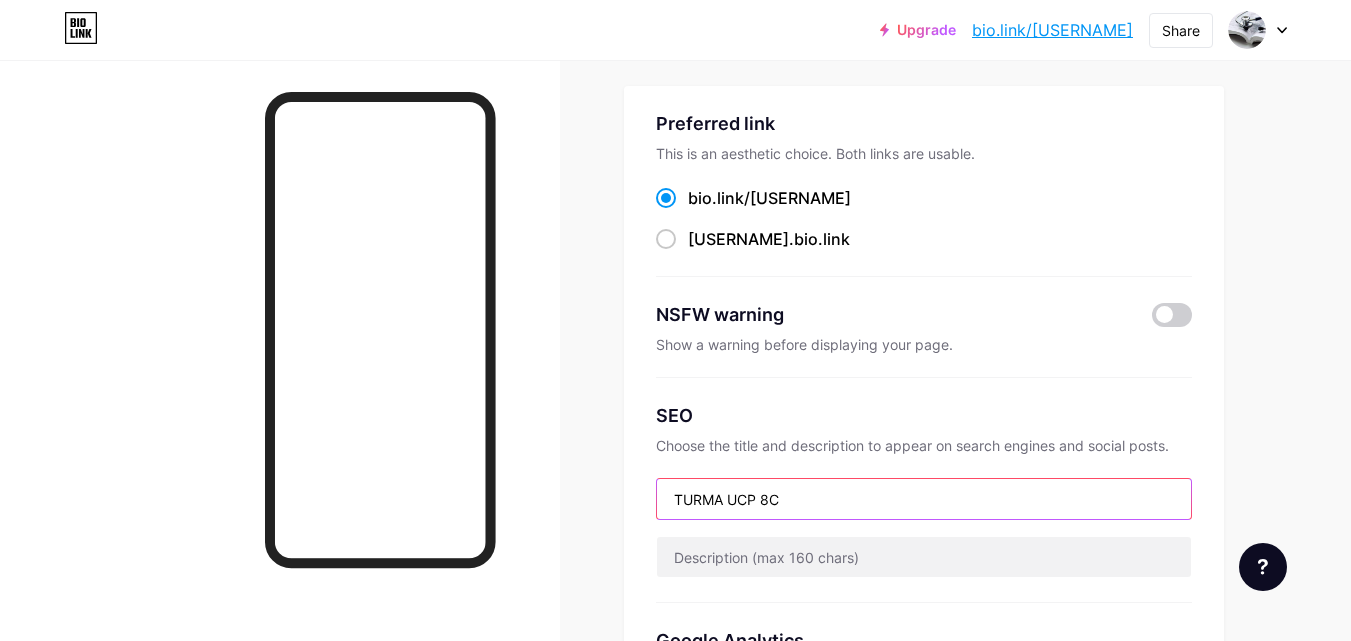 drag, startPoint x: 800, startPoint y: 499, endPoint x: 607, endPoint y: 507, distance: 193.16573 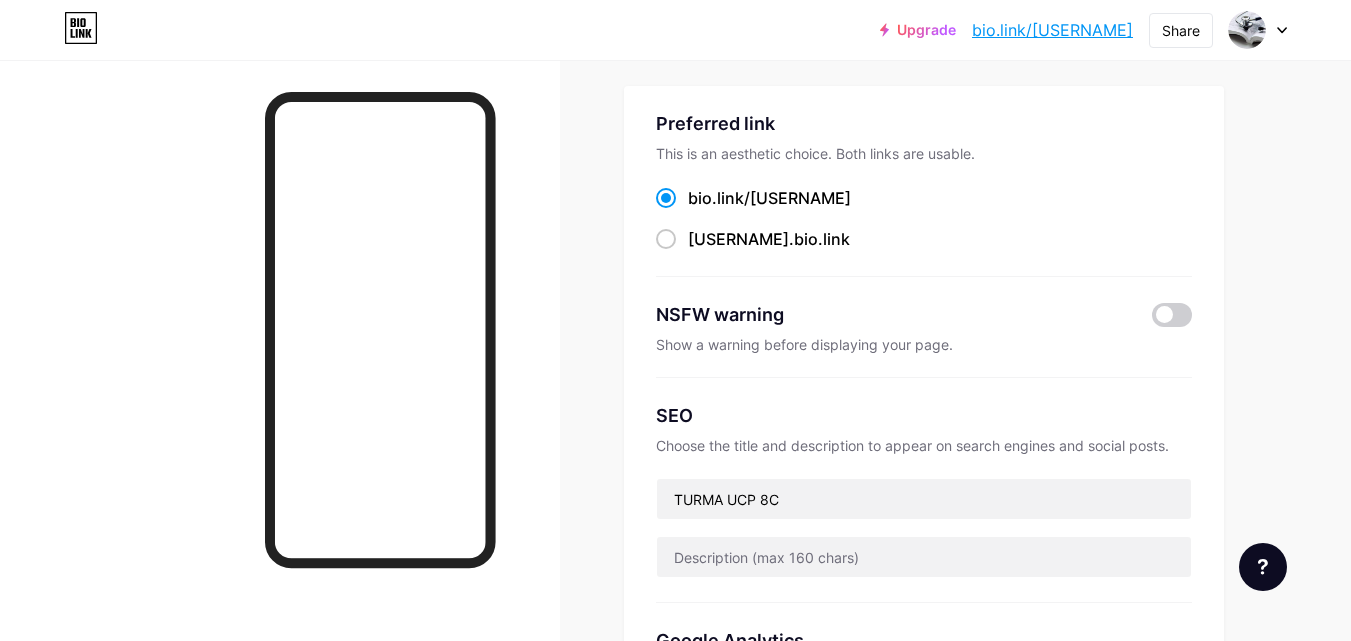 click on "SEO   Choose the title and description to appear on search engines and social posts.   TURMA UCP 8C" at bounding box center [924, 490] 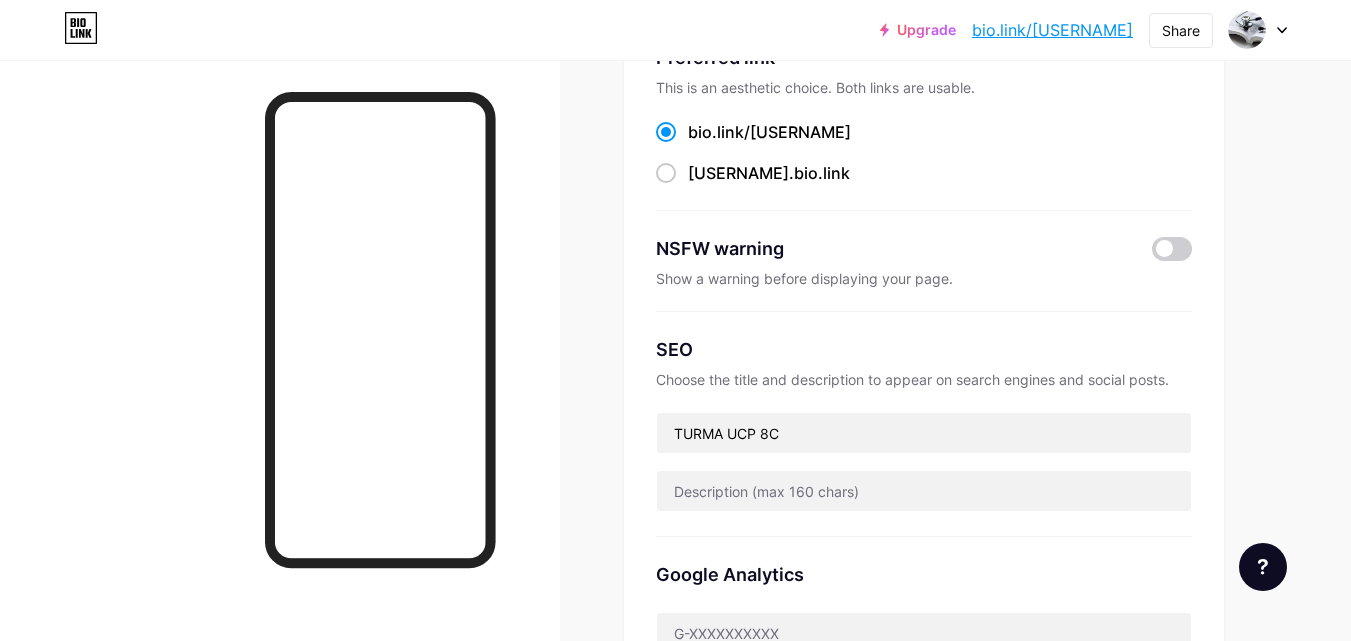 scroll, scrollTop: 200, scrollLeft: 0, axis: vertical 